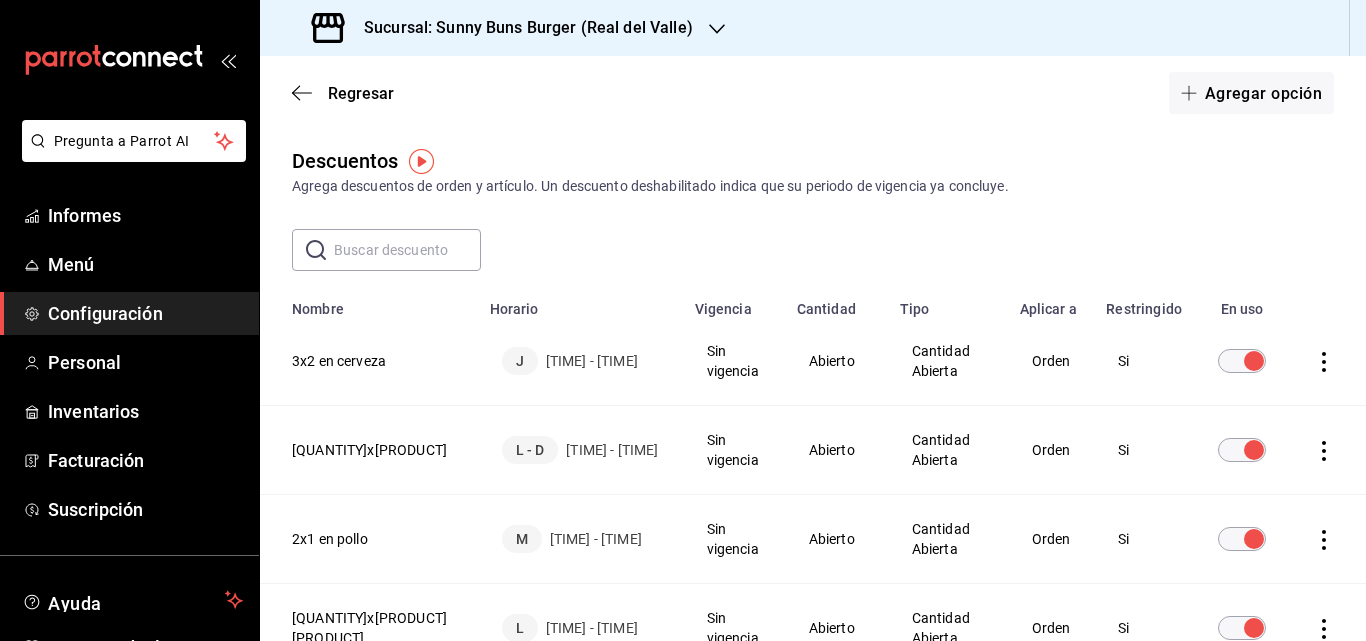 scroll, scrollTop: 0, scrollLeft: 0, axis: both 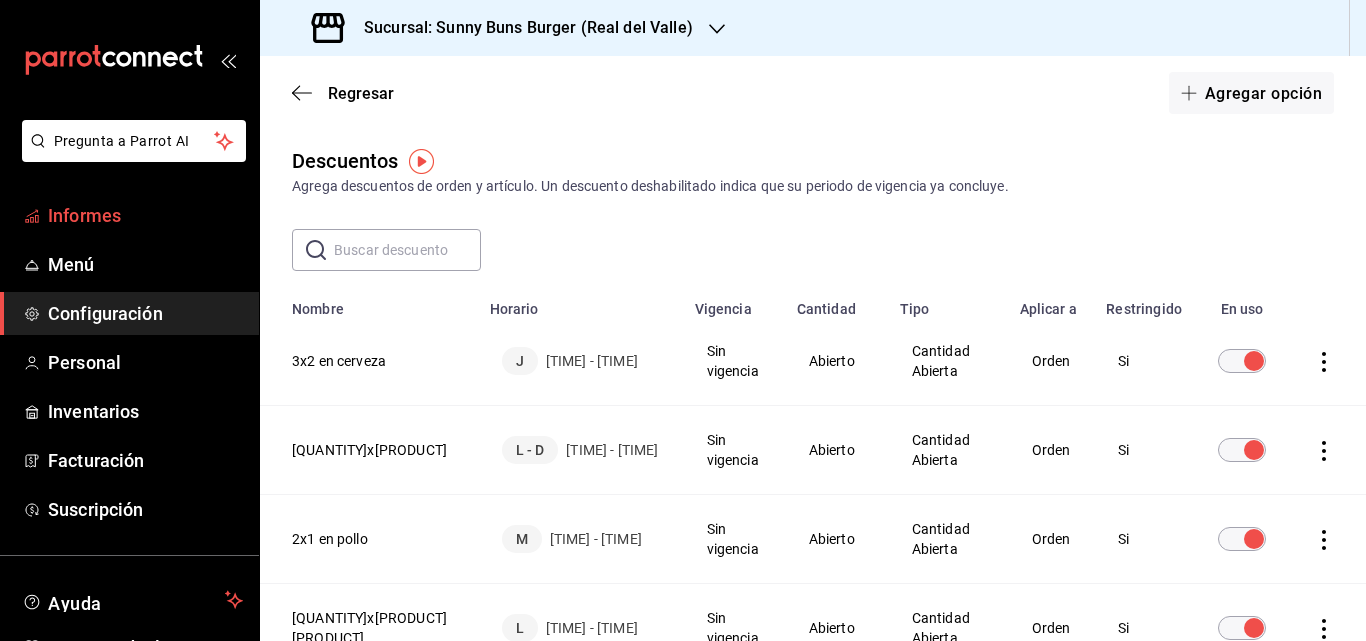 click on "Informes" at bounding box center [84, 215] 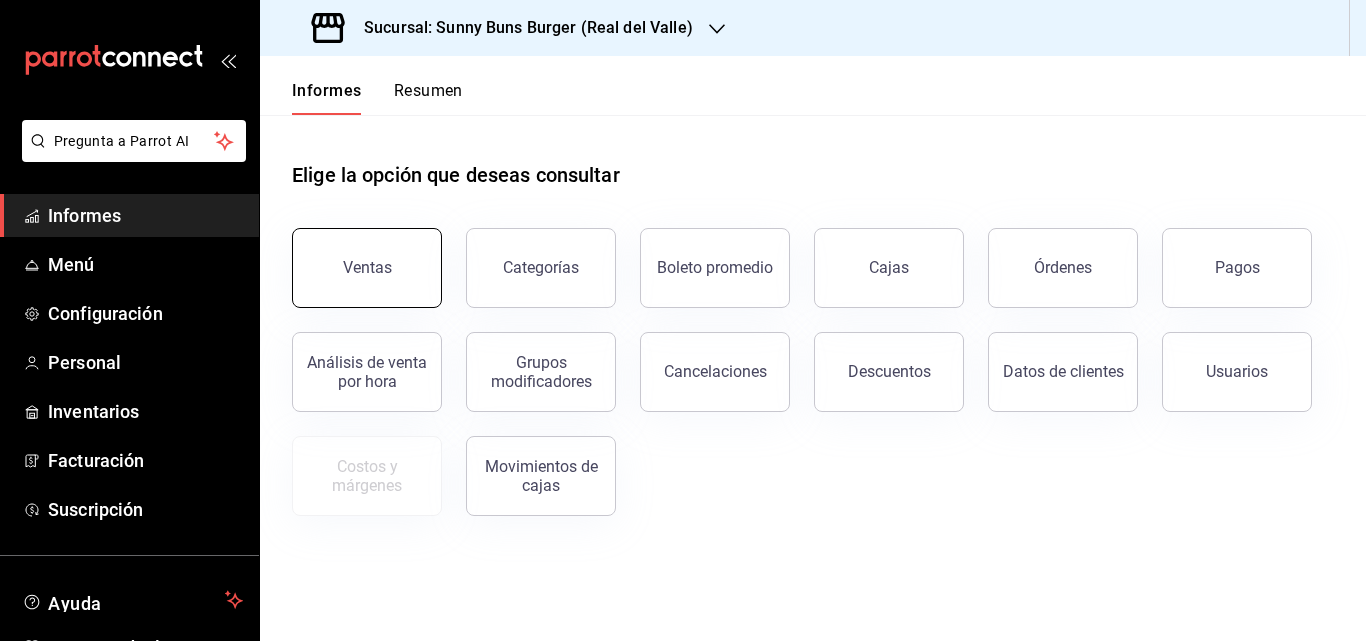 click on "Ventas" at bounding box center (367, 268) 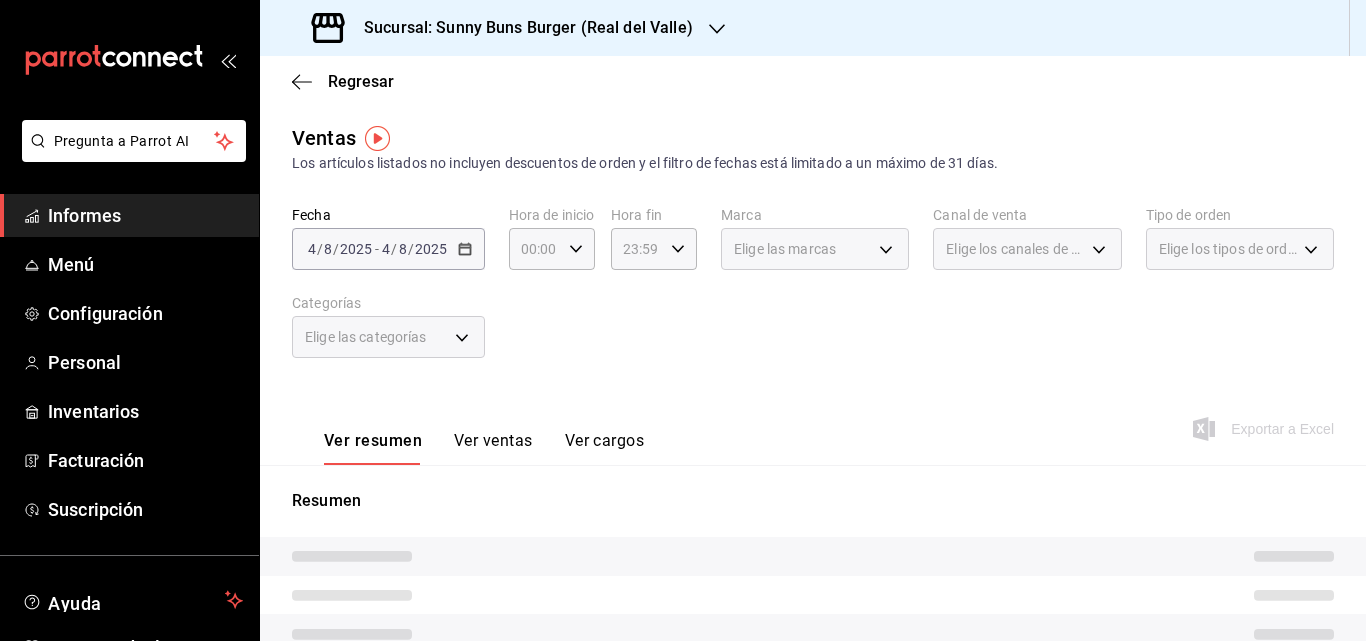 click on "2025-08-04 4 / 8 / 2025 - 2025-08-04 4 / 8 / 2025" at bounding box center [388, 249] 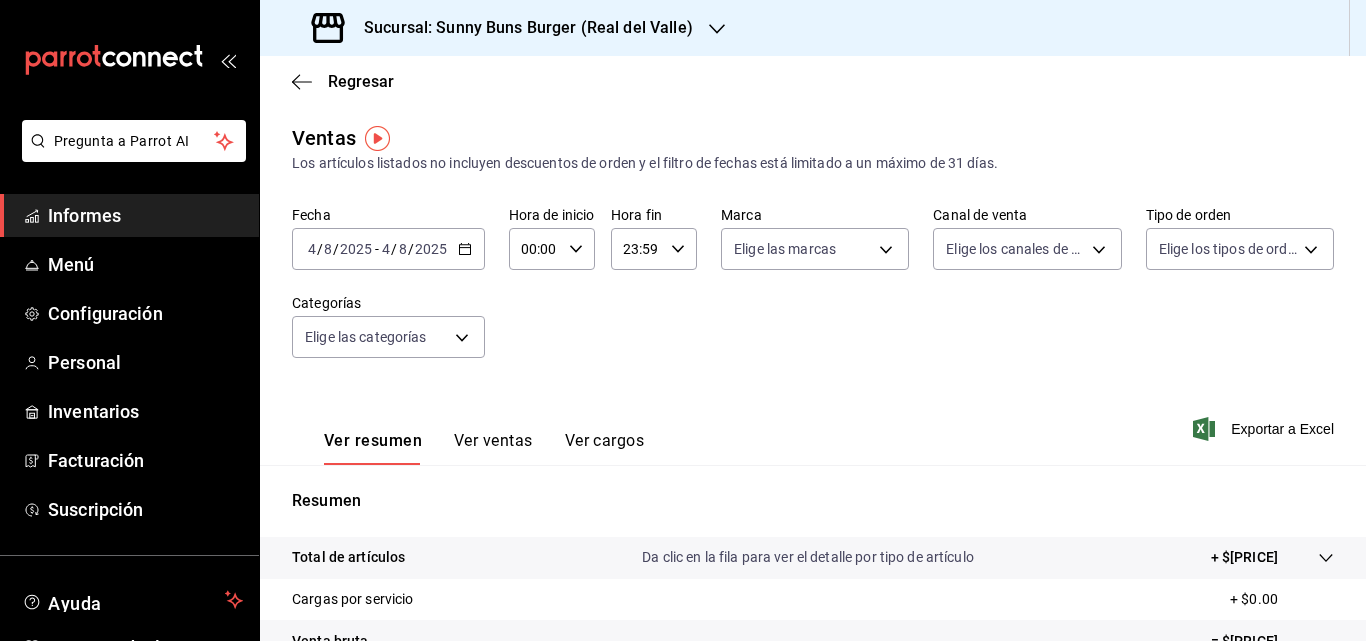 click on "2025-08-04 4 / 8 / 2025 - 2025-08-04 4 / 8 / 2025" at bounding box center [388, 249] 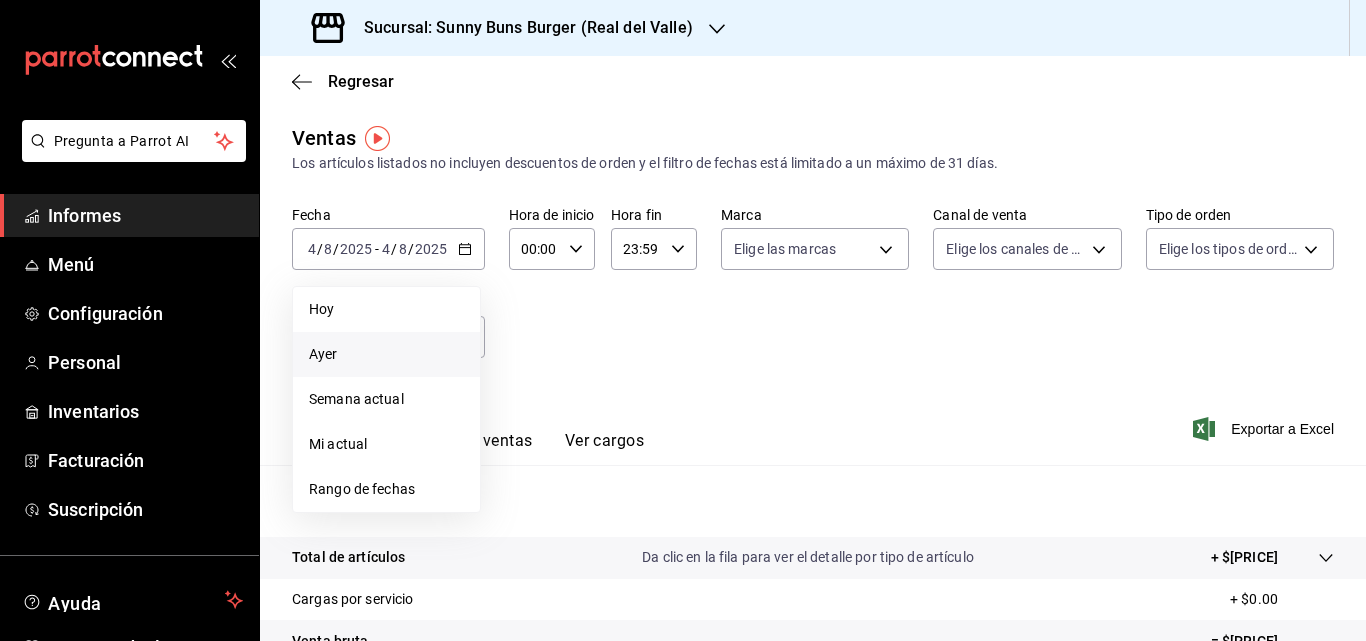 click on "Ayer" at bounding box center (386, 354) 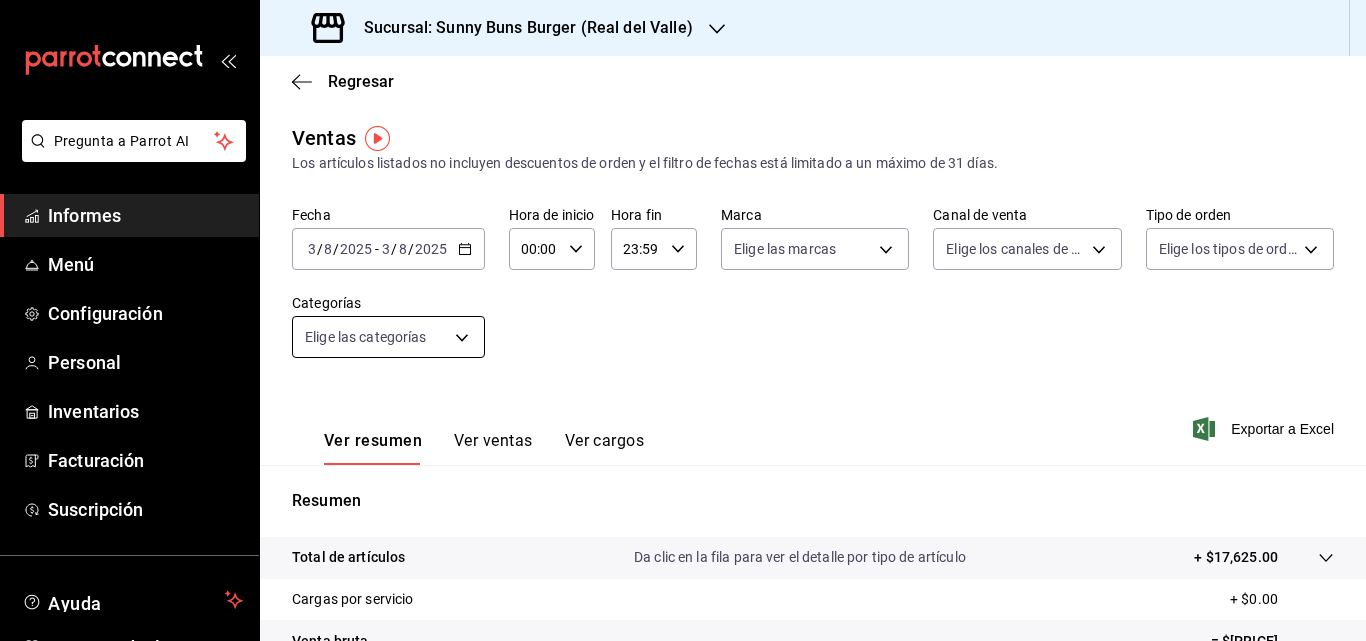 click on "Pregunta a Parrot AI Informes   Menú   Configuración   Personal   Inventarios   Facturación   Suscripción   Ayuda Recomendar loro   [PERSON]   Sugerir nueva función   Sucursal: [BRAND] ([LOCATION]) Regresar Ventas Los artículos listados no incluyen descuentos de orden y el filtro de fechas está limitado a un máximo de 31 días. Fecha [DATE] [DATE] - [DATE] [DATE] Hora de inicio [TIME] Hora de inicio Hora fin [TIME] Hora fin Marca Elige las marcas Canal de venta Elige los canales de venta Tipo de orden Elige los tipos de orden Categorías Elige las categorías Ver resumen Ver ventas Ver cargos Exportar a Excel Resumen Total de artículos Da clic en la fila para ver el detalle por tipo de artículo + $[PRICE] Cargas por servicio + $0.00 Venta bruta = $[PRICE] Descuentos totales - $[PRICE] Certificados de regalo - $0.00 Venta total = $[PRICE] Impuestos - $[PRICE] Venta neta = $[PRICE] Texto original Valora esta traducción Ver video tutorial Ir a un video" at bounding box center [683, 320] 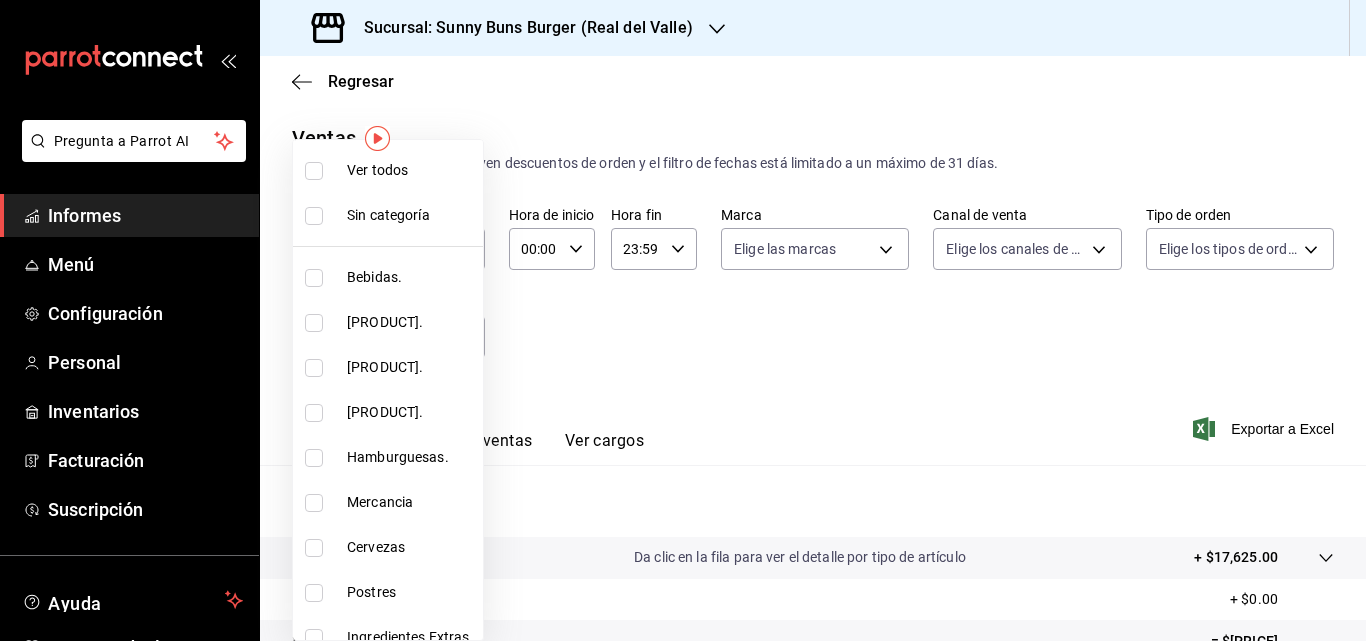 click at bounding box center (683, 320) 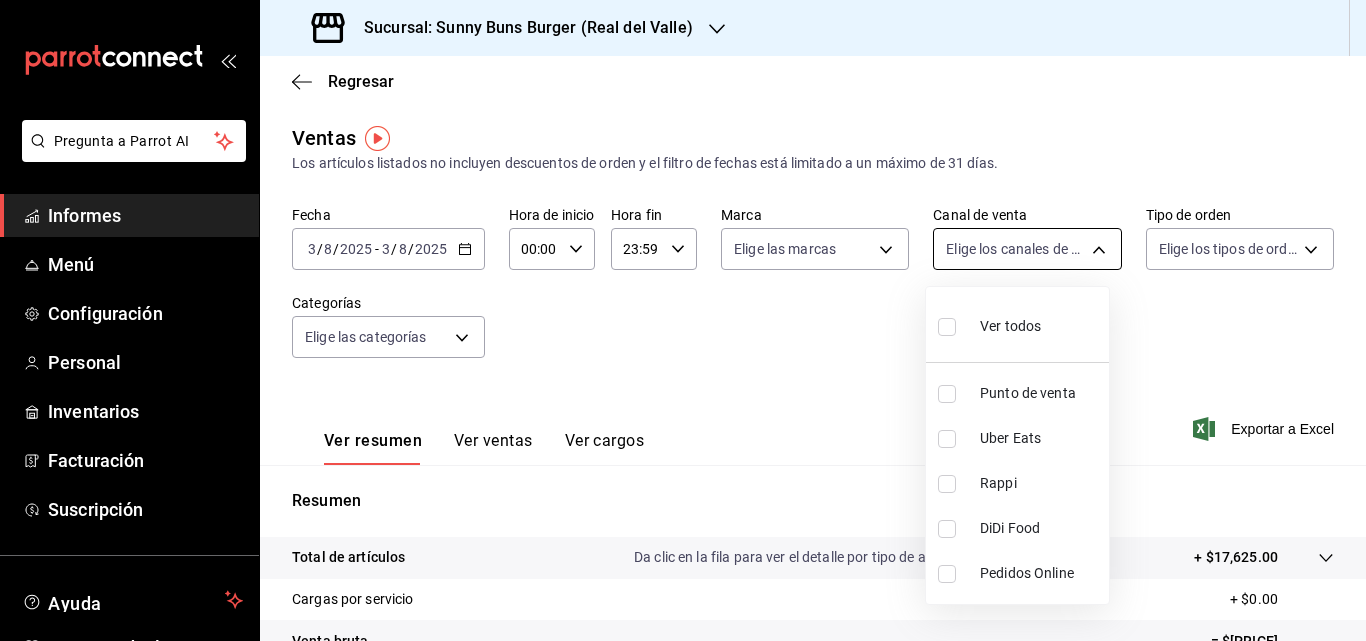 click on "Pregunta a Parrot AI Informes   Menú   Configuración   Personal   Inventarios   Facturación   Suscripción   Ayuda Recomendar loro   [PERSON]   Sugerir nueva función   Sucursal: [BRAND] ([LOCATION]) Regresar Ventas Los artículos listados no incluyen descuentos de orden y el filtro de fechas está limitado a un máximo de 31 días. Fecha [DATE] [DATE] - [DATE] [DATE] Hora de inicio [TIME] Hora de inicio Hora fin [TIME] Hora fin Marca Elige las marcas Canal de venta Elige los canales de venta Tipo de orden Elige los tipos de orden Categorías Elige las categorías Ver resumen Ver ventas Ver cargos Exportar a Excel Resumen Total de artículos Da clic en la fila para ver el detalle por tipo de artículo + $[PRICE] Cargas por servicio + $0.00 Venta bruta = $[PRICE] Descuentos totales - $[PRICE] Certificados de regalo - $0.00 Venta total = $[PRICE] Impuestos - $[PRICE] Venta neta = $[PRICE] Texto original Valora esta traducción Ver video tutorial Ir a un video" at bounding box center (683, 320) 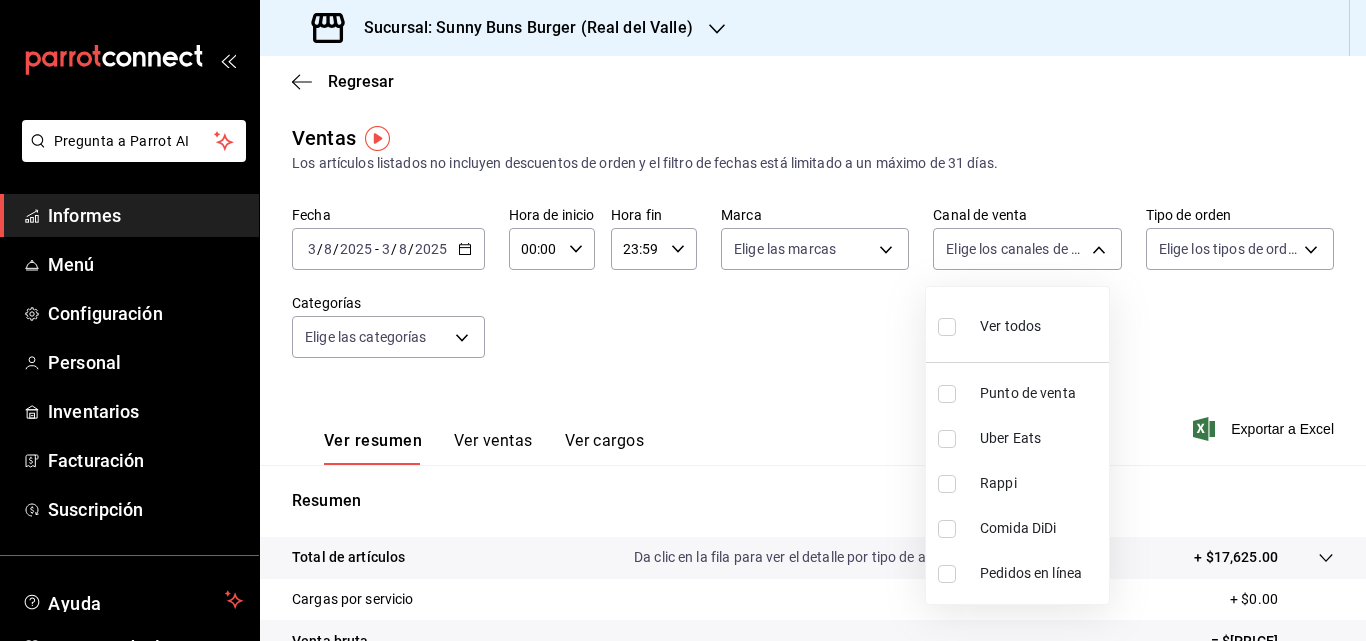 click at bounding box center [683, 320] 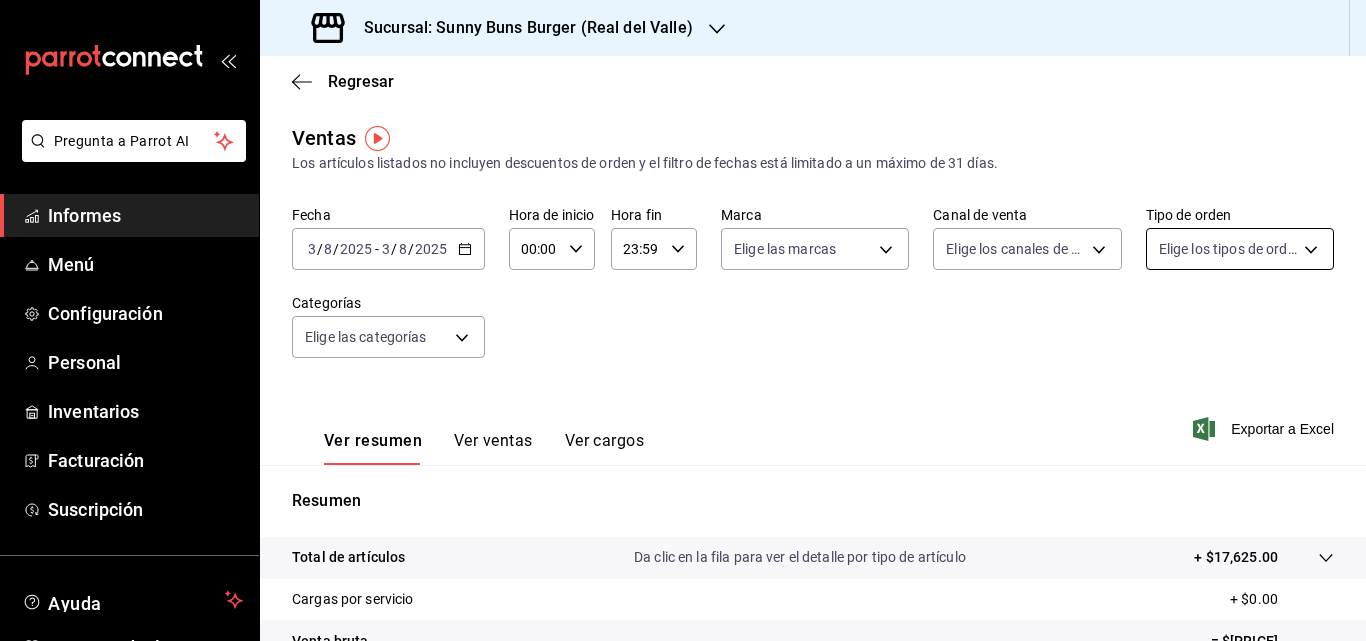 click on "Pregunta a Parrot AI Informes   Menú   Configuración   Personal   Inventarios   Facturación   Suscripción   Ayuda Recomendar loro   [PERSON]   Sugerir nueva función   Sucursal: [BRAND] ([LOCATION]) Regresar Ventas Los artículos listados no incluyen descuentos de orden y el filtro de fechas está limitado a un máximo de 31 días. Fecha [DATE] [DATE] - [DATE] [DATE] Hora de inicio [TIME] Hora de inicio Hora fin [TIME] Hora fin Marca Elige las marcas Canal de venta Elige los canales de venta Tipo de orden Elige los tipos de orden Categorías Elige las categorías Ver resumen Ver ventas Ver cargos Exportar a Excel Resumen Total de artículos Da clic en la fila para ver el detalle por tipo de artículo + $[PRICE] Cargas por servicio + $0.00 Venta bruta = $[PRICE] Descuentos totales - $[PRICE] Certificados de regalo - $0.00 Venta total = $[PRICE] Impuestos - $[PRICE] Venta neta = $[PRICE] Texto original Valora esta traducción Ver video tutorial Ir a un video" at bounding box center (683, 320) 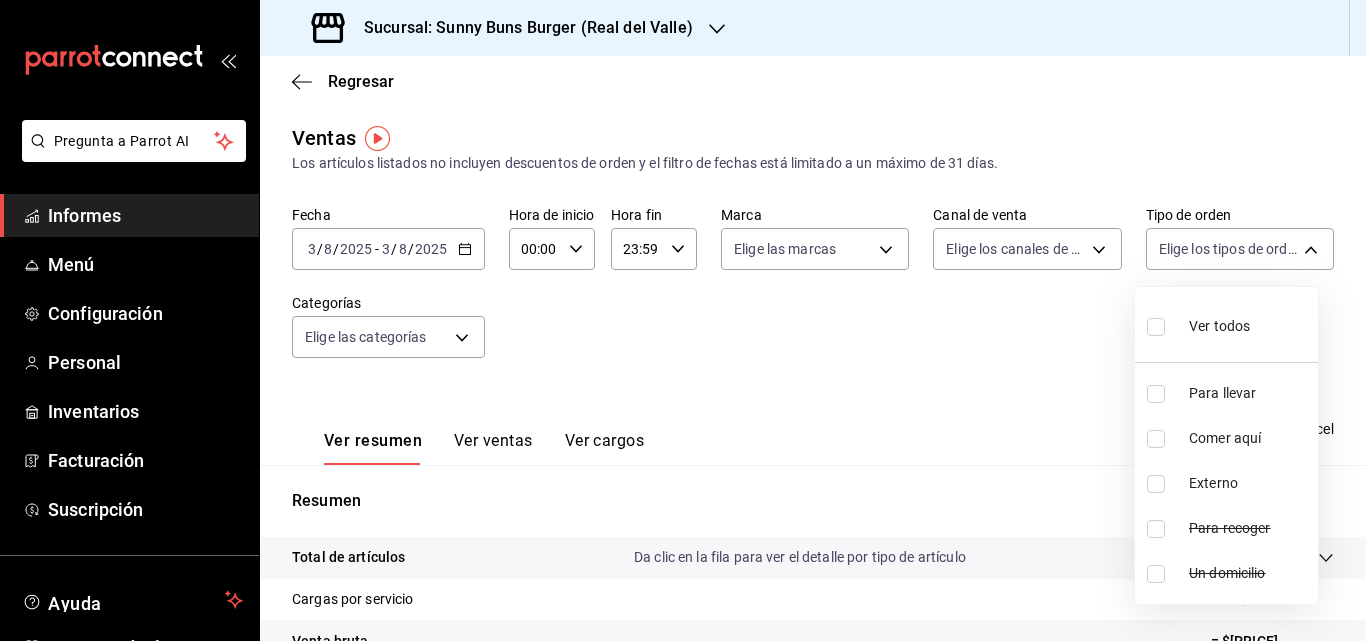 click at bounding box center [683, 320] 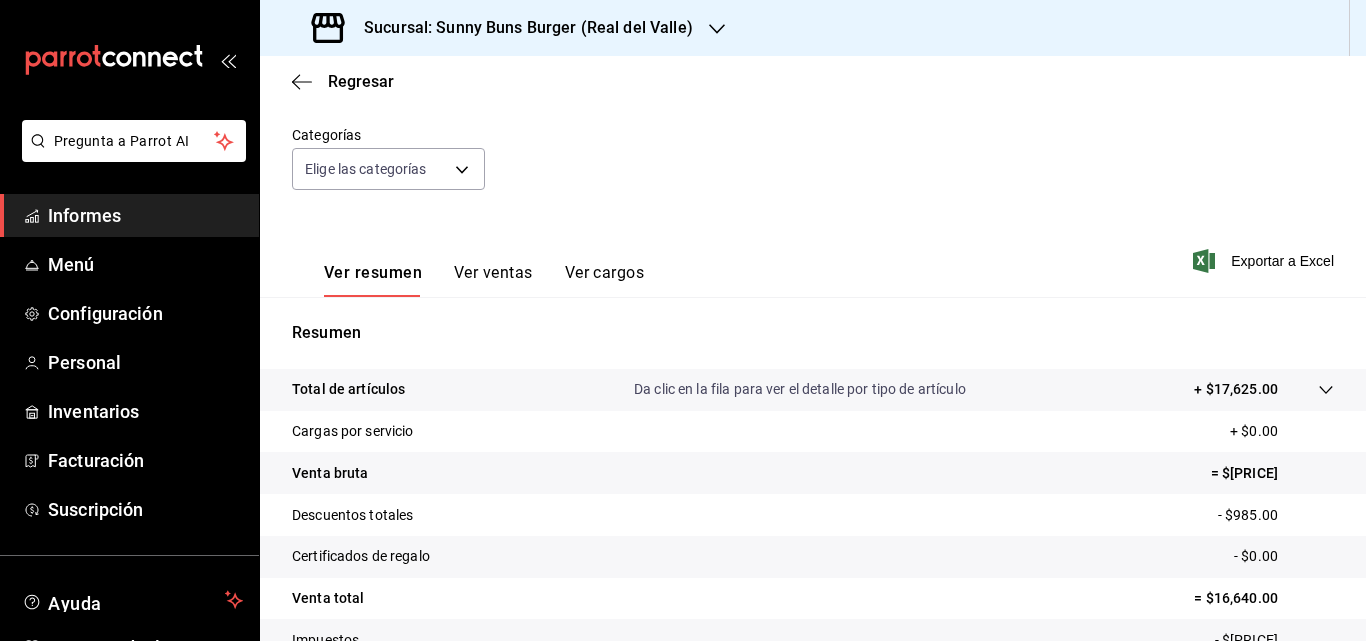 scroll, scrollTop: 318, scrollLeft: 0, axis: vertical 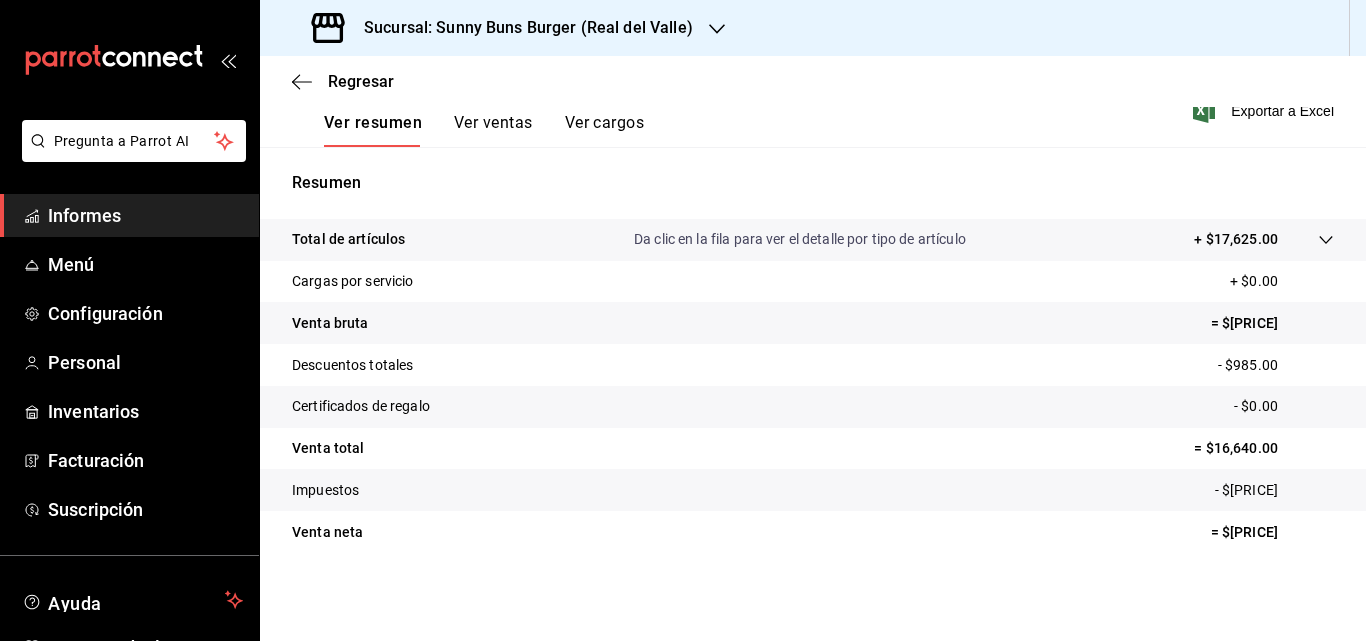 click on "Total de artículos Da clic en la fila para ver el detalle por tipo de artículo + $[PRICE]" at bounding box center [813, 240] 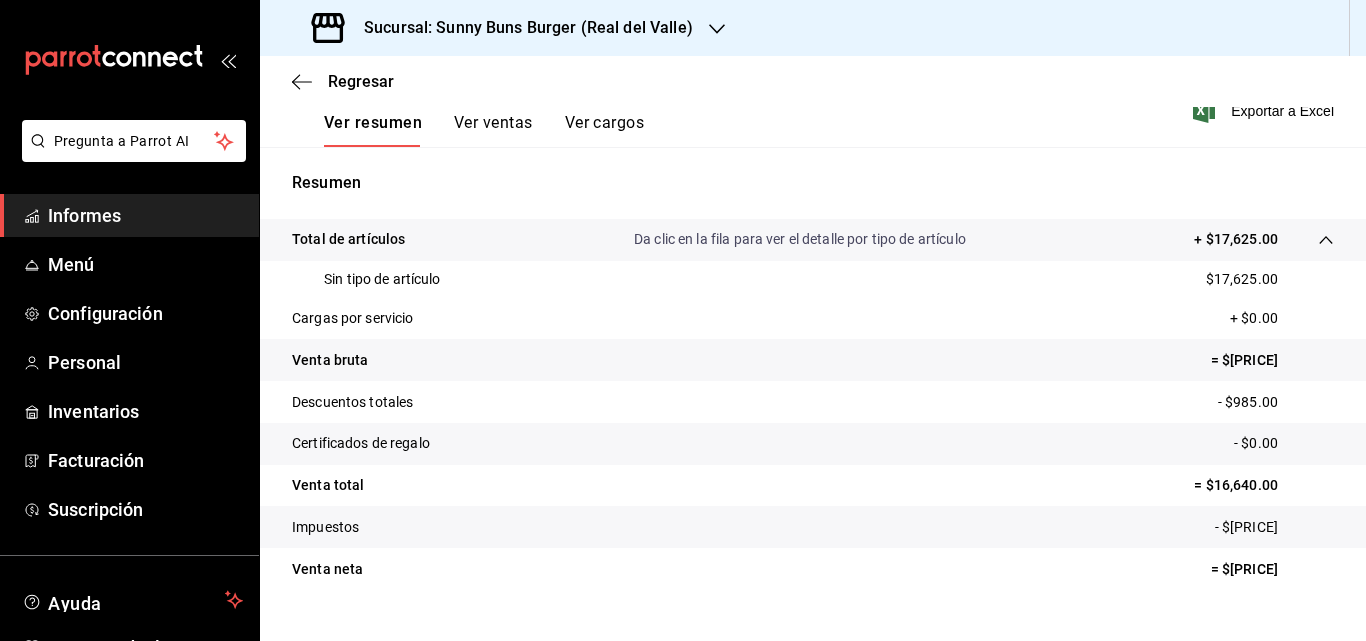 click on "Ver cargos" at bounding box center (605, 129) 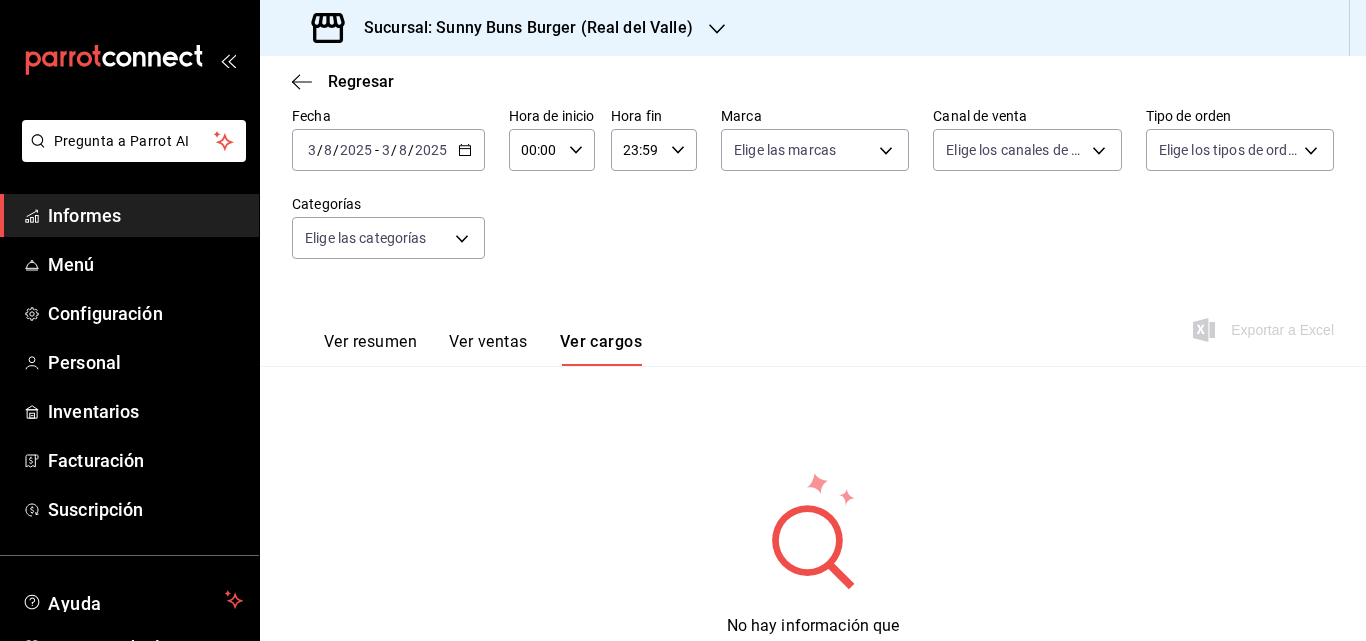 scroll, scrollTop: 182, scrollLeft: 0, axis: vertical 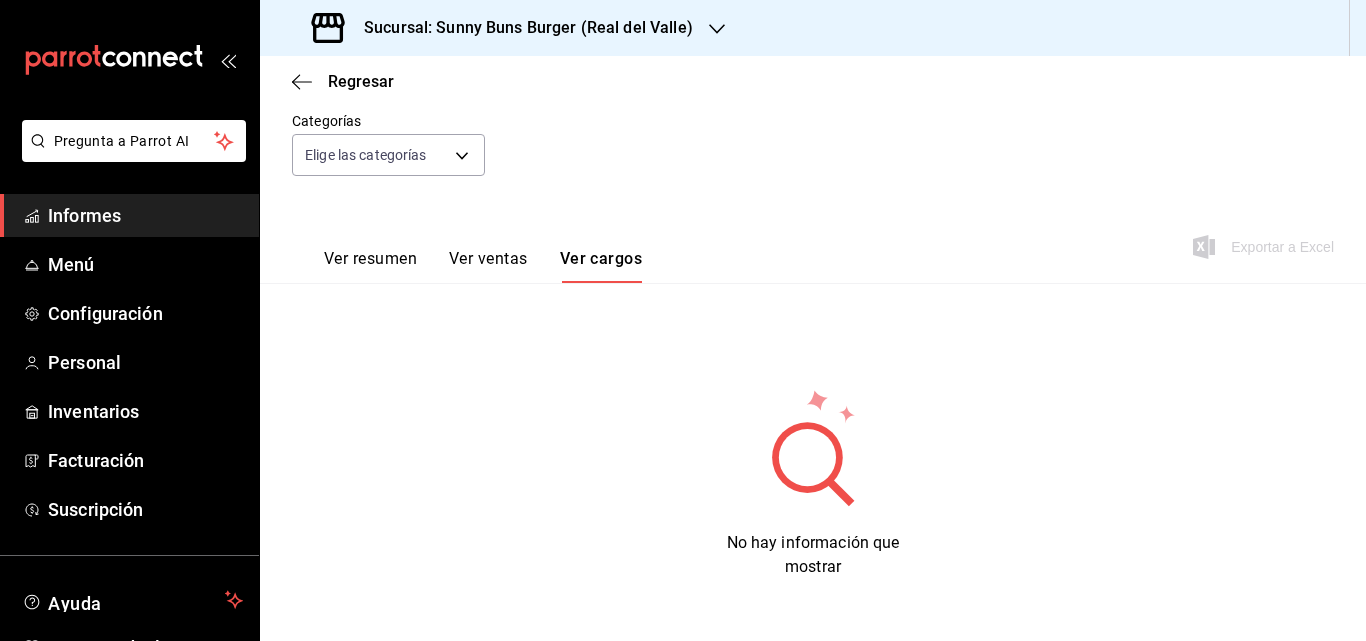 click on "Ver ventas" at bounding box center (488, 265) 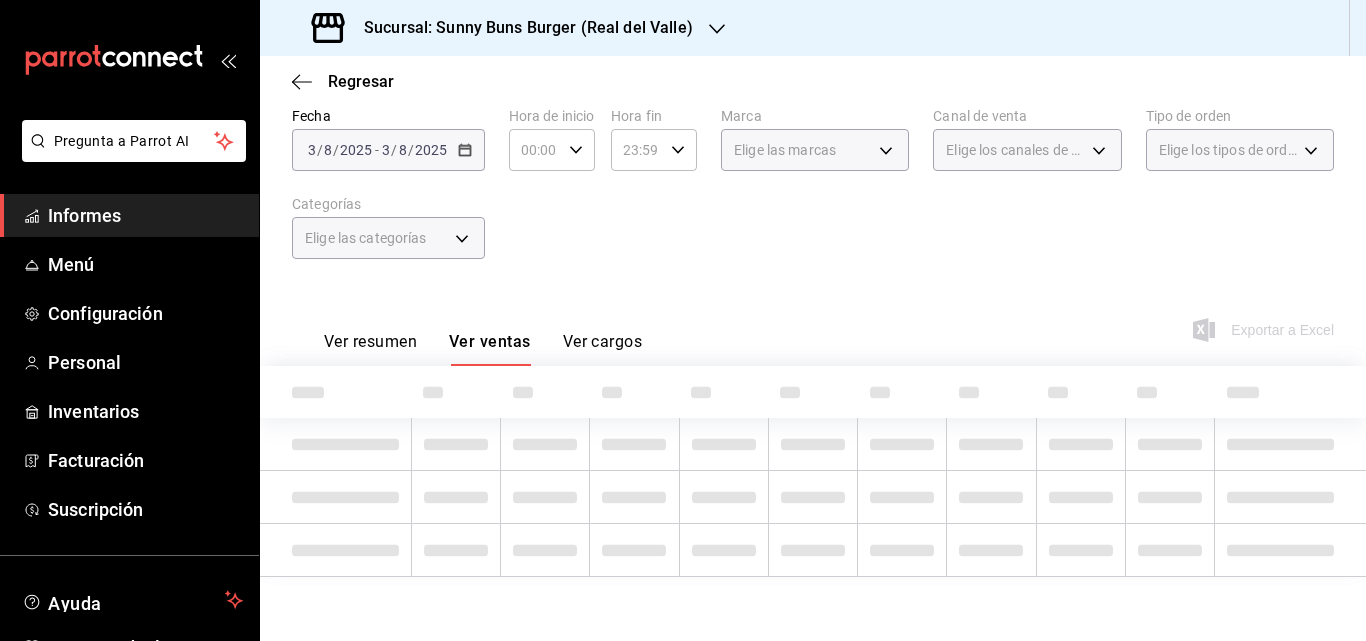scroll, scrollTop: 182, scrollLeft: 0, axis: vertical 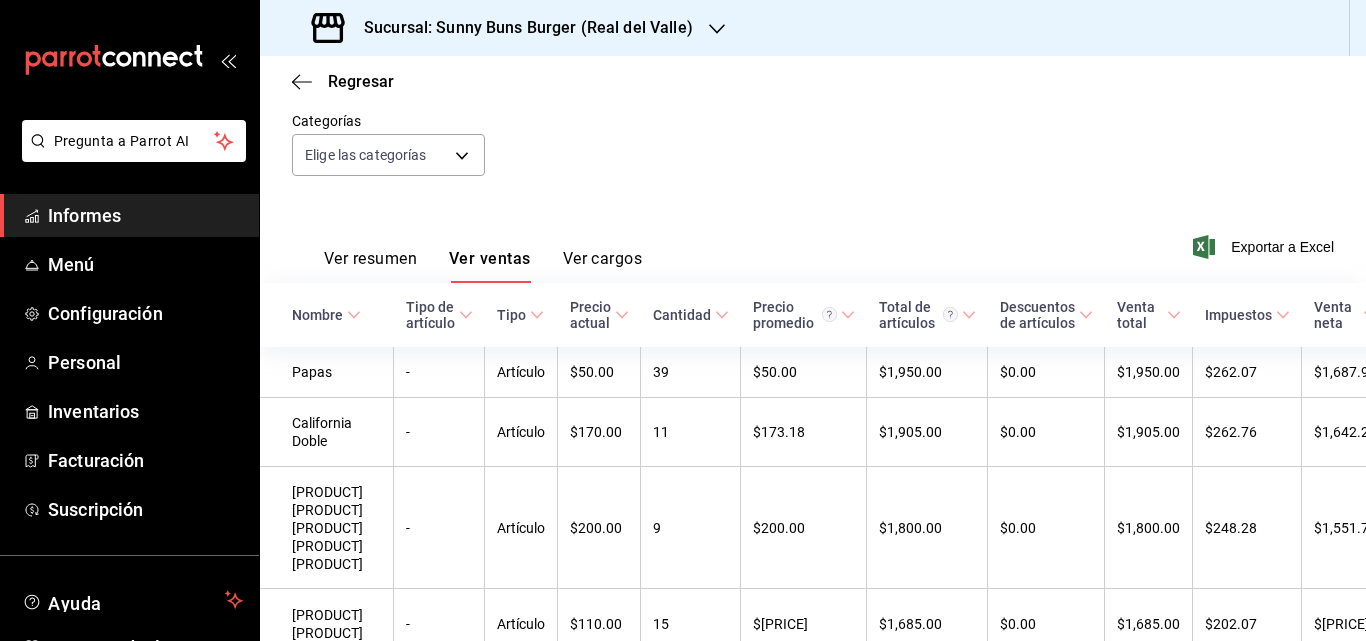click on "Ver resumen" at bounding box center (370, 258) 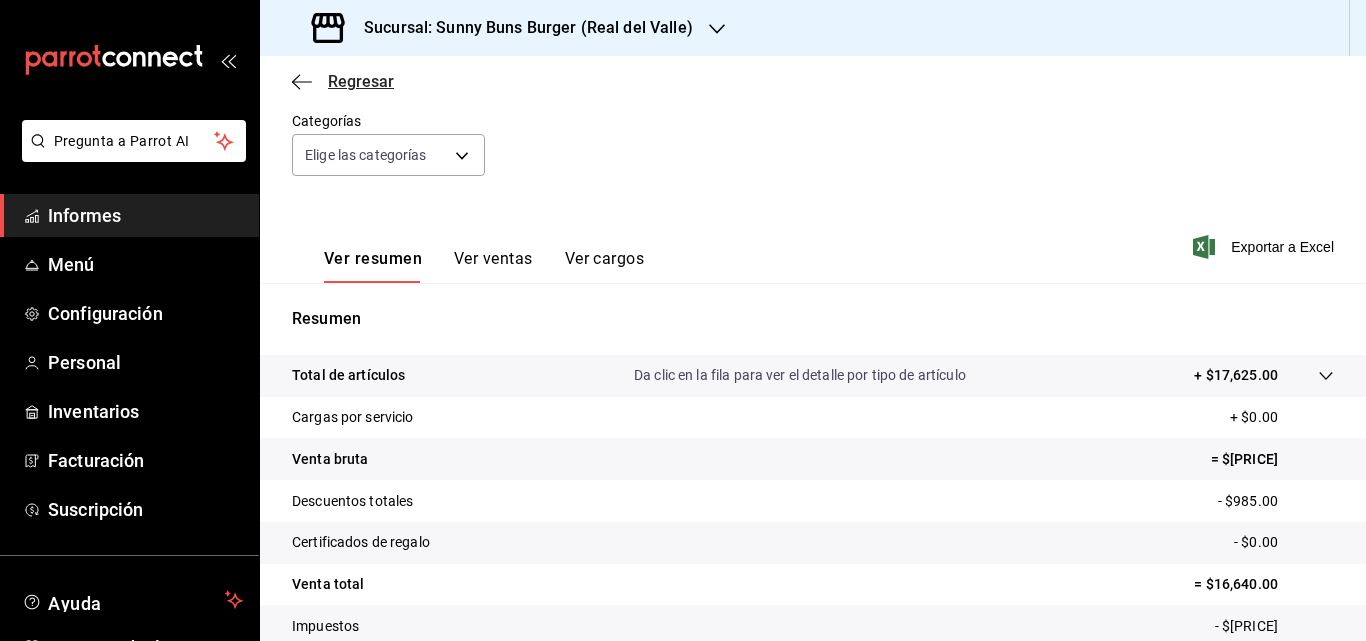 click on "Regresar" at bounding box center [343, 81] 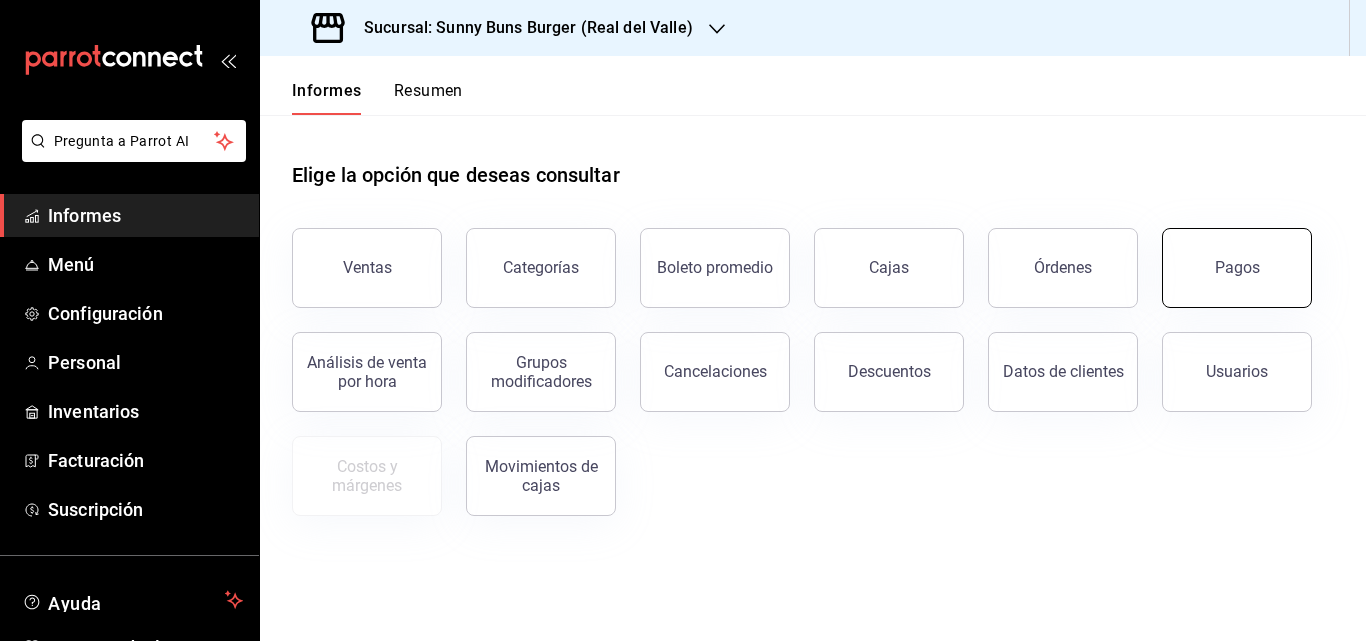 click on "Pagos" at bounding box center (1237, 268) 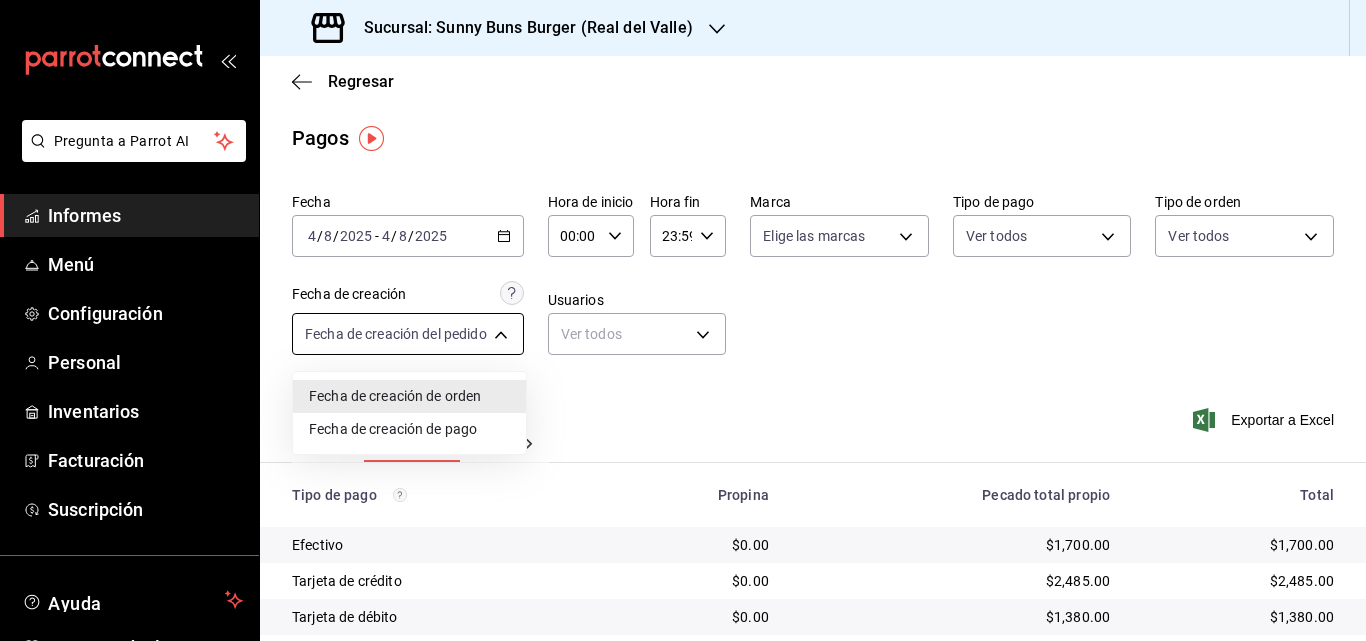 click on "Pregunta a Parrot AI Informes   Menú   Configuración   Personal   Inventarios   Facturación   Suscripción   Ayuda Recomendar loro   [PERSON]   Sugerir nueva función   Sucursal: [BRAND] ([LOCATION]) Regresar Pagos Fecha [DATE] [DATE] - [DATE] [DATE] Hora de inicio [TIME] Hora de inicio Hora fin [TIME] Hora fin Marca Elige las marcas Tipo de pago Ver todos Tipo de orden Ver todos Fecha de creación   Fecha de creación del pedido ORDER Usuarios Ver todos null Ver resumen Ver pagos Exportar a Excel Tipo de pago   Propina Pecado total propio Total Efectivo $0.00 $[PRICE] $[PRICE] Tarjeta de crédito $0.00 $[PRICE] $[PRICE] Tarjeta de débito $0.00 $[PRICE] $[PRICE] Transferencia $0.00 $0.00 $0.00 Cortesía $0.00 $0.00 $0.00 Total $0.00 $[PRICE] $[PRICE] Texto original Valora esta traducción Tu opinión servirá para ayudar a mejorar el Traductor de Google GANA 1 MES GRATIS EN TU SUSCRIPCIÓN AQUÍ Ver video tutorial Ir a un video Pregunta a Parrot AI Informes" at bounding box center [683, 320] 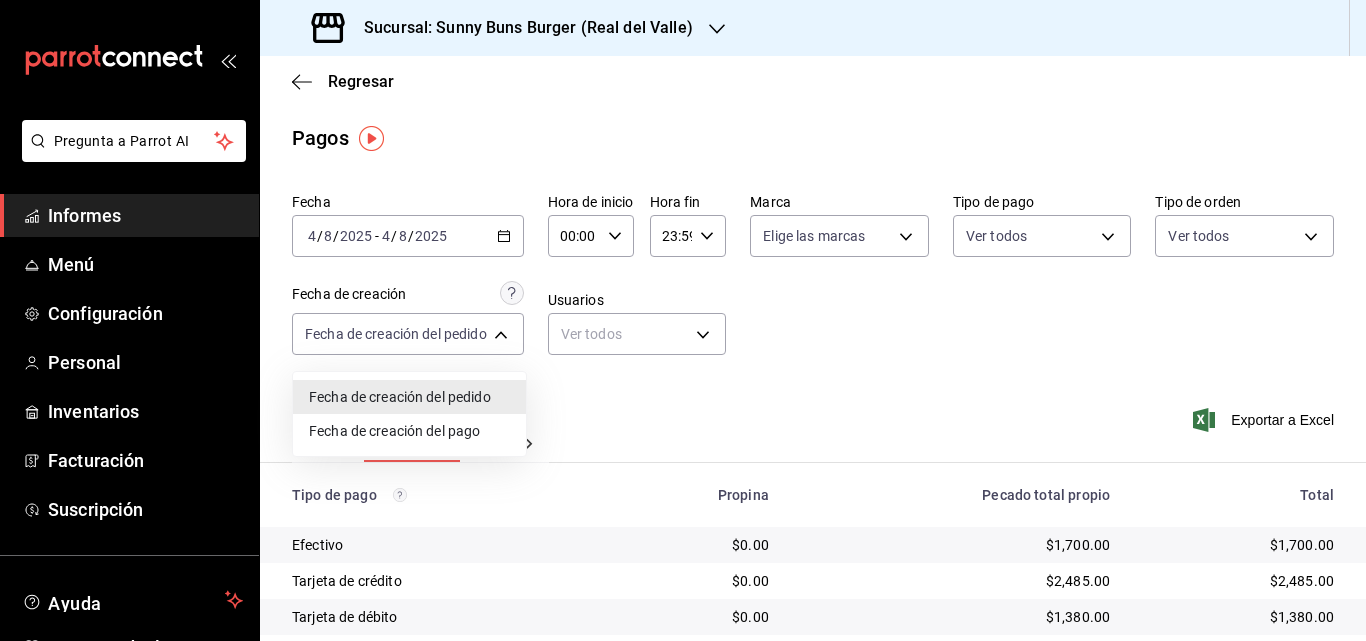 click at bounding box center [683, 320] 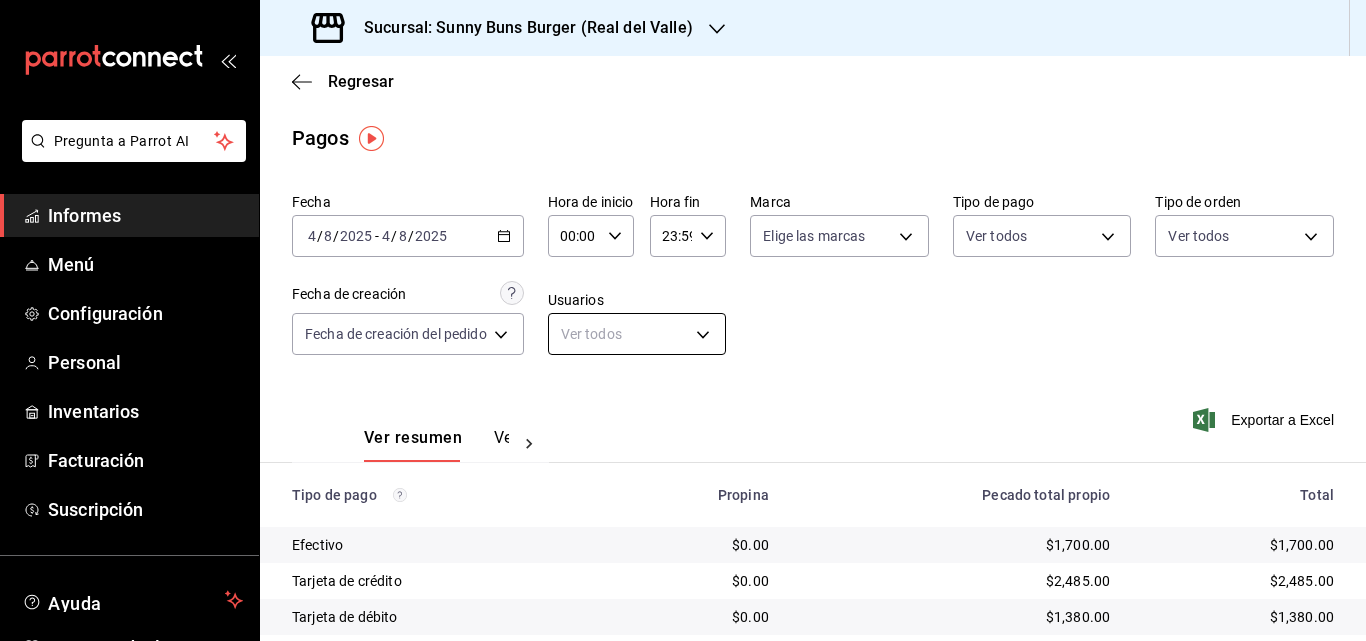 click on "Pregunta a Parrot AI Informes   Menú   Configuración   Personal   Inventarios   Facturación   Suscripción   Ayuda Recomendar loro   [PERSON]   Sugerir nueva función   Sucursal: [BRAND] ([LOCATION]) Regresar Pagos Fecha [DATE] [DATE] - [DATE] [DATE] Hora de inicio [TIME] Hora de inicio Hora fin [TIME] Hora fin Marca Elige las marcas Tipo de pago Ver todos Tipo de orden Ver todos Fecha de creación   Fecha de creación del pedido ORDER Usuarios Ver todos null Ver resumen Ver pagos Exportar a Excel Tipo de pago   Propina Pecado total propio Total Efectivo $0.00 $[PRICE] $[PRICE] Tarjeta de crédito $0.00 $[PRICE] $[PRICE] Tarjeta de débito $0.00 $[PRICE] $[PRICE] Transferencia $0.00 $0.00 $0.00 Cortesía $0.00 $0.00 $0.00 Total $0.00 $[PRICE] $[PRICE] Texto original Valora esta traducción Tu opinión servirá para ayudar a mejorar el Traductor de Google GANA 1 MES GRATIS EN TU SUSCRIPCIÓN AQUÍ Ver video tutorial Ir a un video Pregunta a Parrot AI Informes" at bounding box center (683, 320) 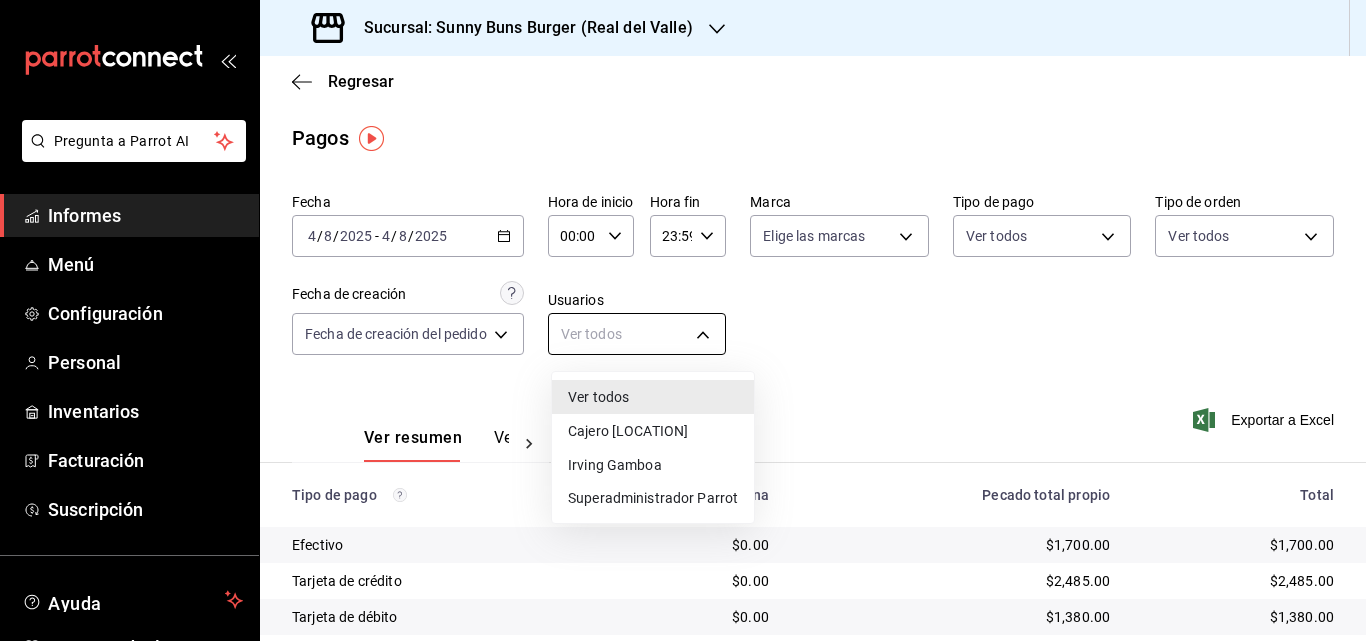 click at bounding box center [683, 320] 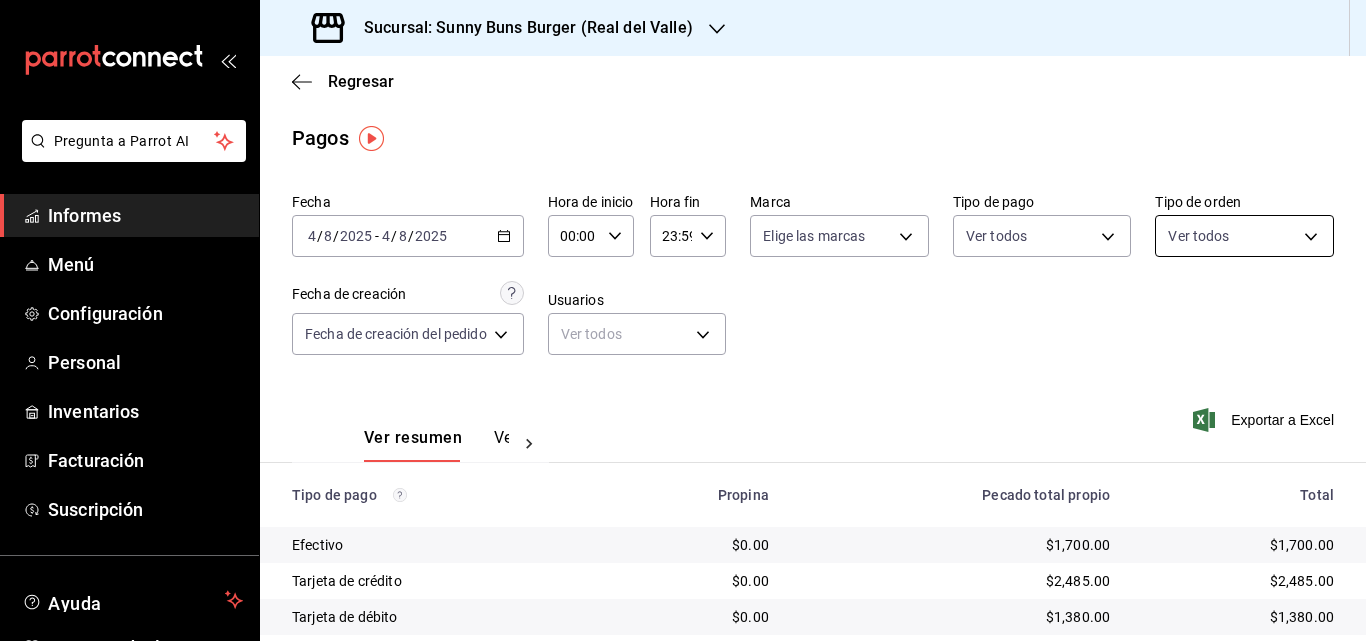 click on "Pregunta a Parrot AI Informes   Menú   Configuración   Personal   Inventarios   Facturación   Suscripción   Ayuda Recomendar loro   [PERSON]   Sugerir nueva función   Sucursal: [BRAND] ([LOCATION]) Regresar Pagos Fecha [DATE] [DATE] - [DATE] [DATE] Hora de inicio [TIME] Hora de inicio Hora fin [TIME] Hora fin Marca Elige las marcas Tipo de pago Ver todos Tipo de orden Ver todos Fecha de creación   Fecha de creación del pedido ORDER Usuarios Ver todos null Ver resumen Ver pagos Exportar a Excel Tipo de pago   Propina Pecado total propio Total Efectivo $0.00 $[PRICE] $[PRICE] Tarjeta de crédito $0.00 $[PRICE] $[PRICE] Tarjeta de débito $0.00 $[PRICE] $[PRICE] Transferencia $0.00 $0.00 $0.00 Cortesía $0.00 $0.00 $0.00 Total $0.00 $[PRICE] $[PRICE] Texto original Valora esta traducción Tu opinión servirá para ayudar a mejorar el Traductor de Google GANA 1 MES GRATIS EN TU SUSCRIPCIÓN AQUÍ Ver video tutorial Ir a un video Pregunta a Parrot AI Informes" at bounding box center [683, 320] 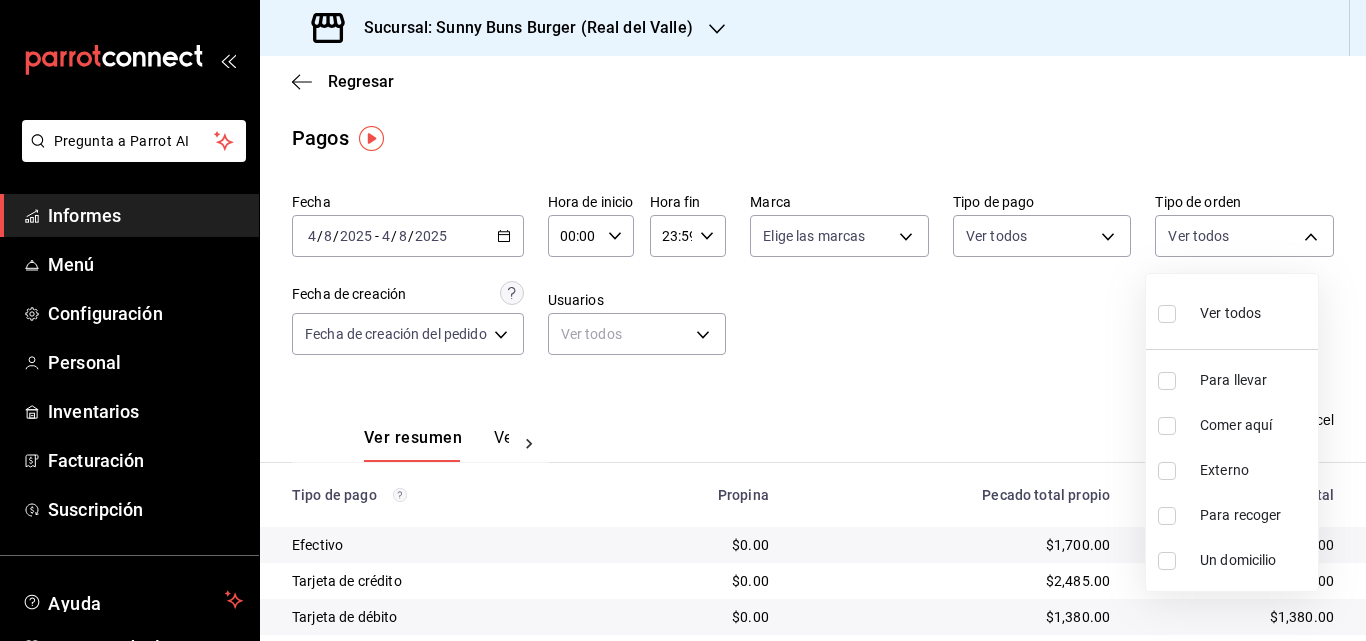 click at bounding box center [683, 320] 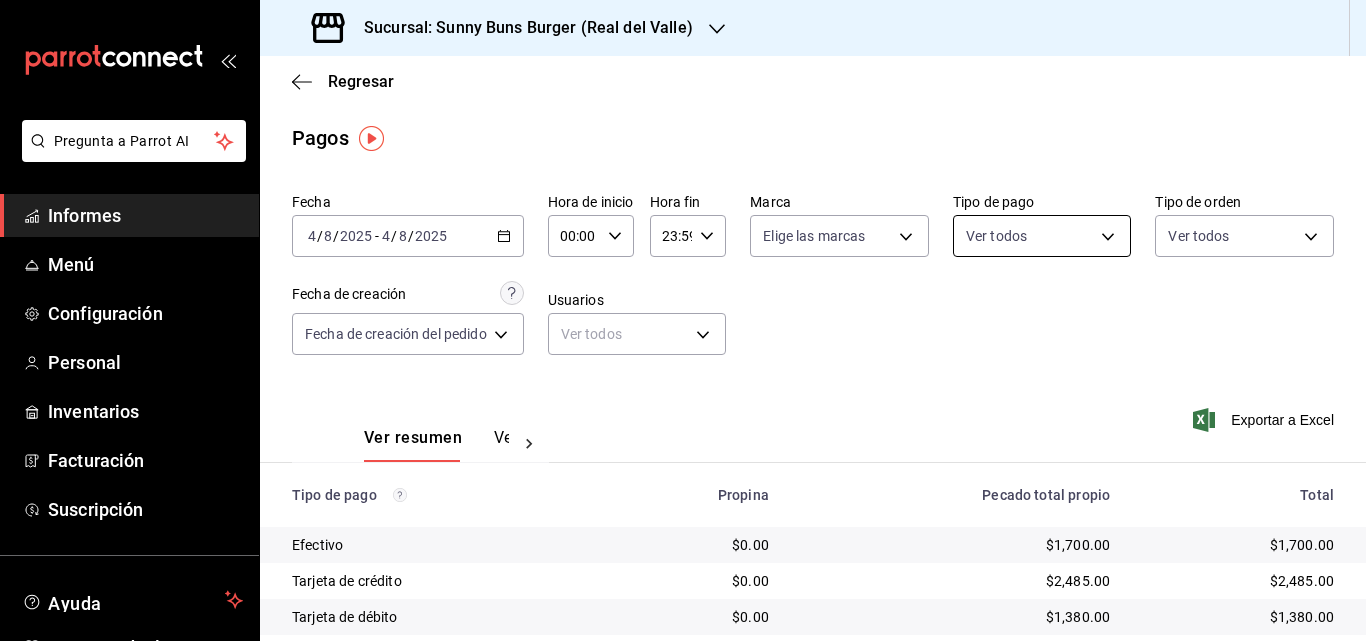 click on "Pregunta a Parrot AI Informes   Menú   Configuración   Personal   Inventarios   Facturación   Suscripción   Ayuda Recomendar loro   [PERSON]   Sugerir nueva función   Sucursal: [BRAND] ([LOCATION]) Regresar Pagos Fecha [DATE] [DATE] - [DATE] [DATE] Hora de inicio [TIME] Hora de inicio Hora fin [TIME] Hora fin Marca Elige las marcas Tipo de pago Ver todos Tipo de orden Ver todos Fecha de creación   Fecha de creación del pedido ORDER Usuarios Ver todos null Ver resumen Ver pagos Exportar a Excel Tipo de pago   Propina Pecado total propio Total Efectivo $0.00 $[PRICE] $[PRICE] Tarjeta de crédito $0.00 $[PRICE] $[PRICE] Tarjeta de débito $0.00 $[PRICE] $[PRICE] Transferencia $0.00 $0.00 $0.00 Cortesía $0.00 $0.00 $0.00 Total $0.00 $[PRICE] $[PRICE] Texto original Valora esta traducción Tu opinión servirá para ayudar a mejorar el Traductor de Google GANA 1 MES GRATIS EN TU SUSCRIPCIÓN AQUÍ Ver video tutorial Ir a un video Pregunta a Parrot AI Informes" at bounding box center (683, 320) 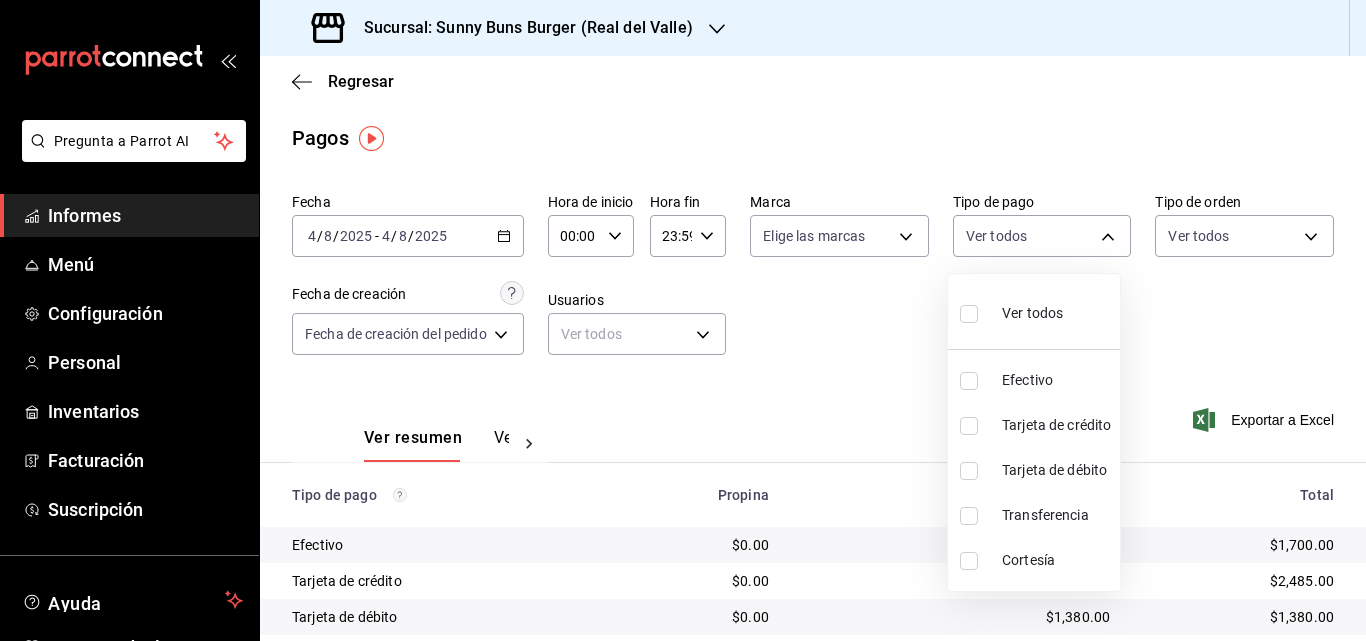 click at bounding box center (683, 320) 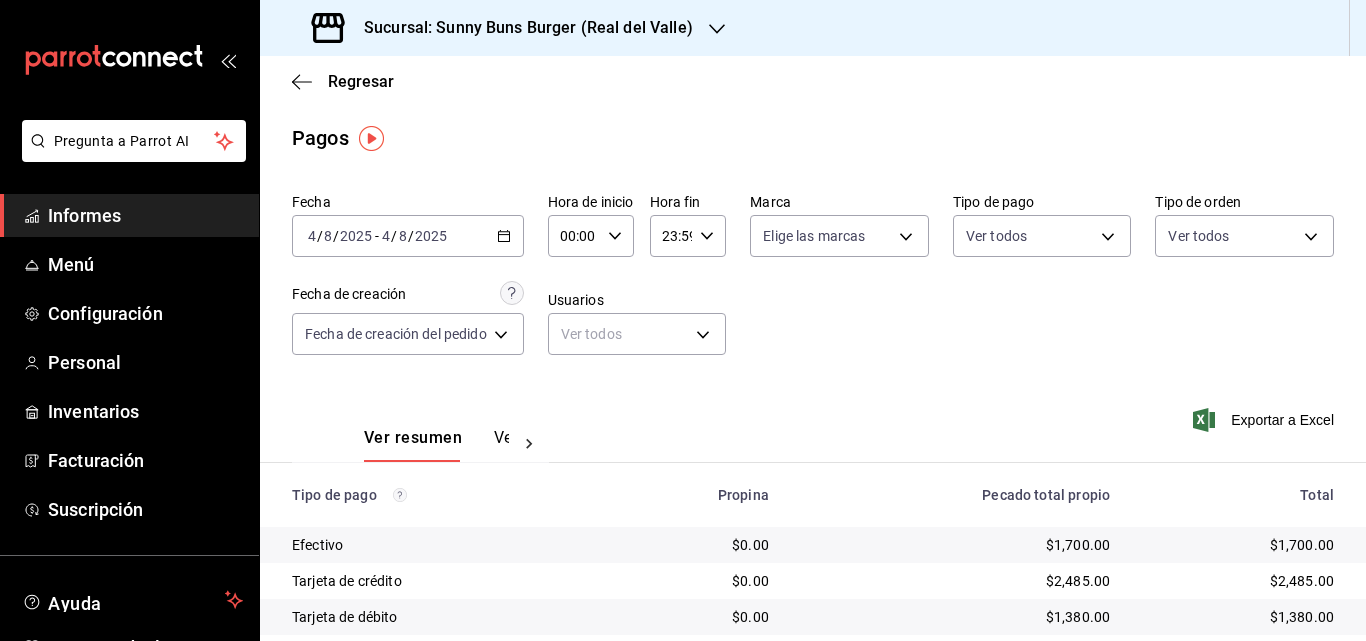 click 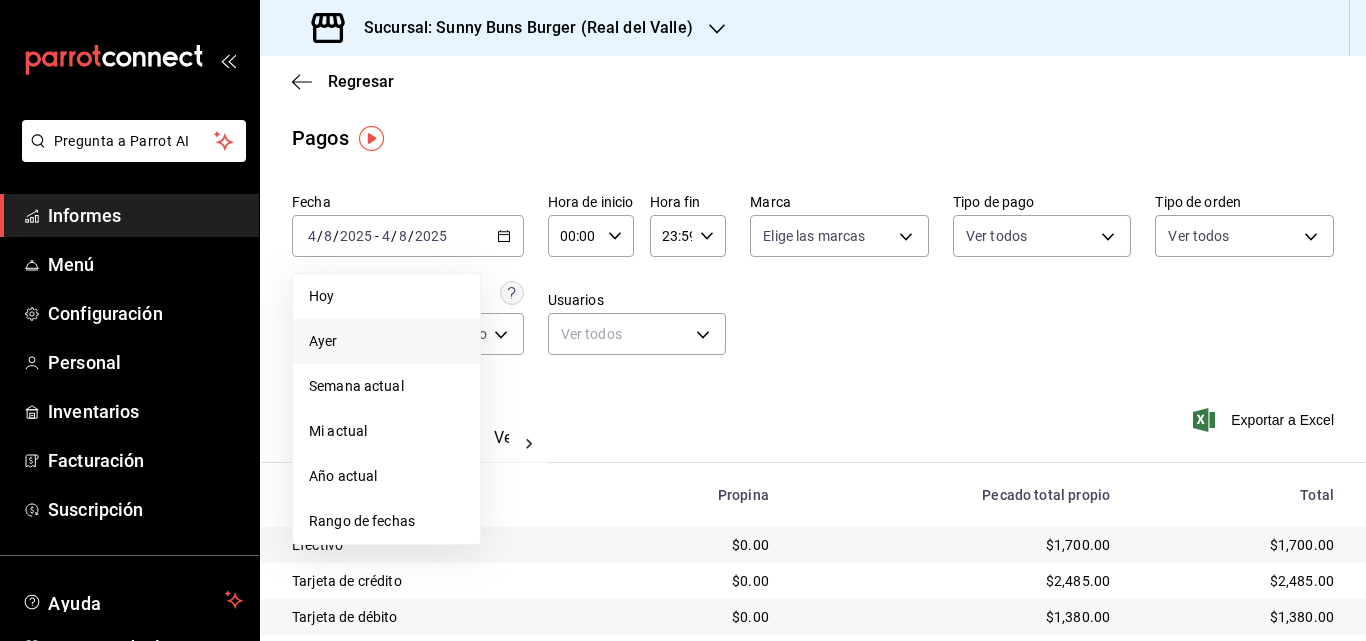 click on "Ayer" at bounding box center [386, 341] 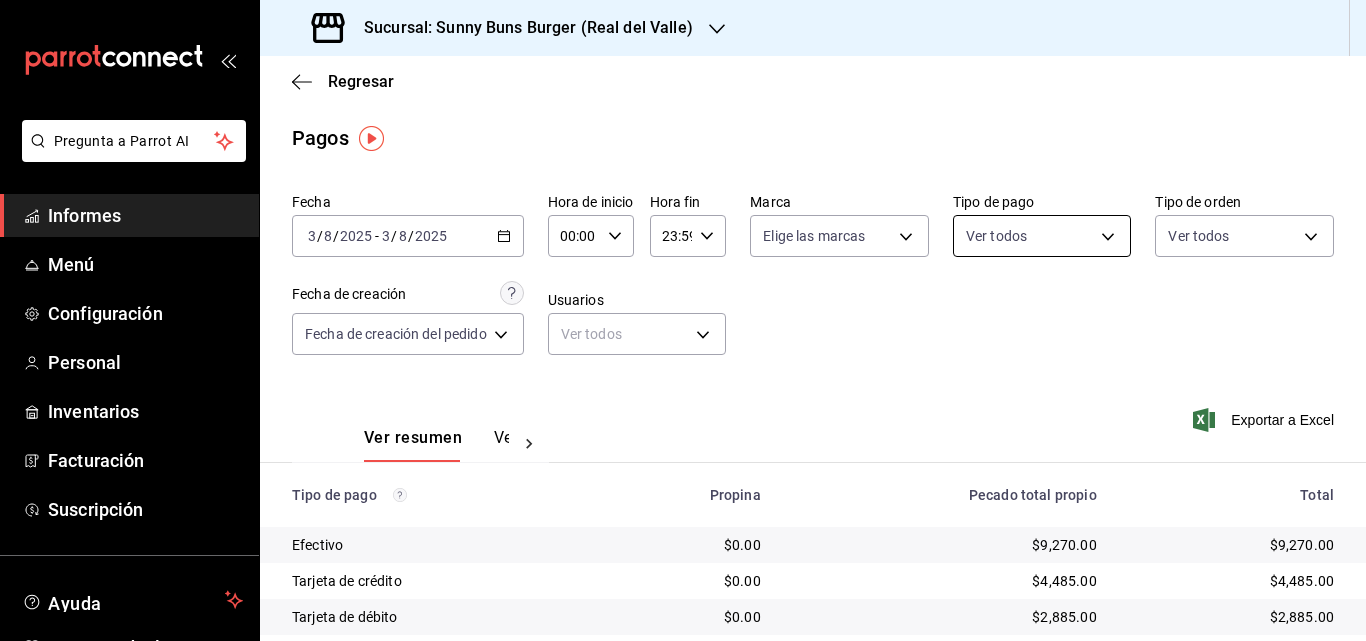 click on "Pregunta a Parrot AI Informes   Menú   Configuración   Personal   Inventarios   Facturación   Suscripción   Ayuda Recomendar loro   [PERSON]   Sugerir nueva función   Sucursal: [BRAND] ([LOCATION]) Regresar Pagos Fecha [DATE] [DATE] - [DATE] [DATE] Hora de inicio [TIME] Hora de inicio Hora fin [TIME] Hora fin Marca Elige las marcas Tipo de pago Ver todos Tipo de orden Ver todos Fecha de creación   Fecha de creación del pedido ORDER Usuarios Ver todos null Ver resumen Ver pagos Exportar a Excel Tipo de pago   Propina Pecado total propio Total Efectivo $0.00 $[PRICE] $[PRICE] Tarjeta de crédito $0.00 $[PRICE] $[PRICE] Tarjeta de débito $0.00 $[PRICE] $[PRICE] Transferencia $0.00 $0.00 $0.00 Cortesía $0.00 $0.00 $0.00 Total $0.00 $[PRICE] $[PRICE] Texto original Valora esta traducción Tu opinión servirá para ayudar a mejorar el Traductor de Google GANA 1 MES GRATIS EN TU SUSCRIPCIÓN AQUÍ Ver video tutorial Ir a un video Pregunta a Parrot AI Informes" at bounding box center [683, 320] 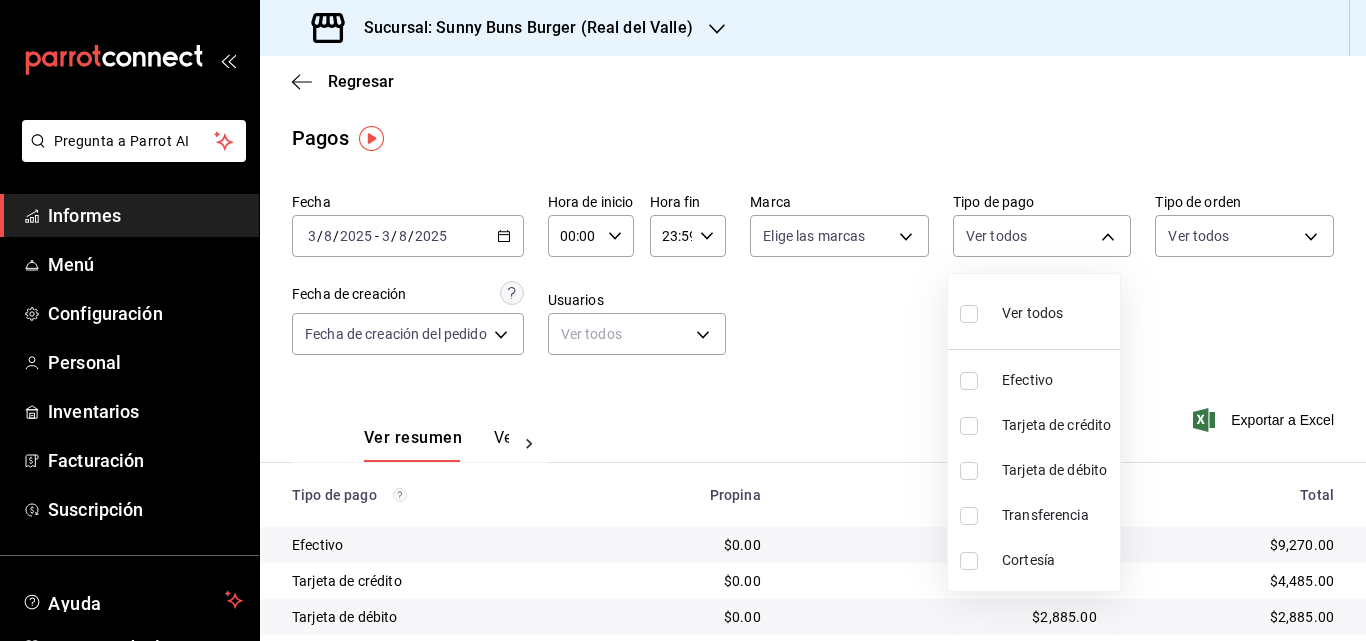 click on "Tarjeta de crédito" at bounding box center (1057, 425) 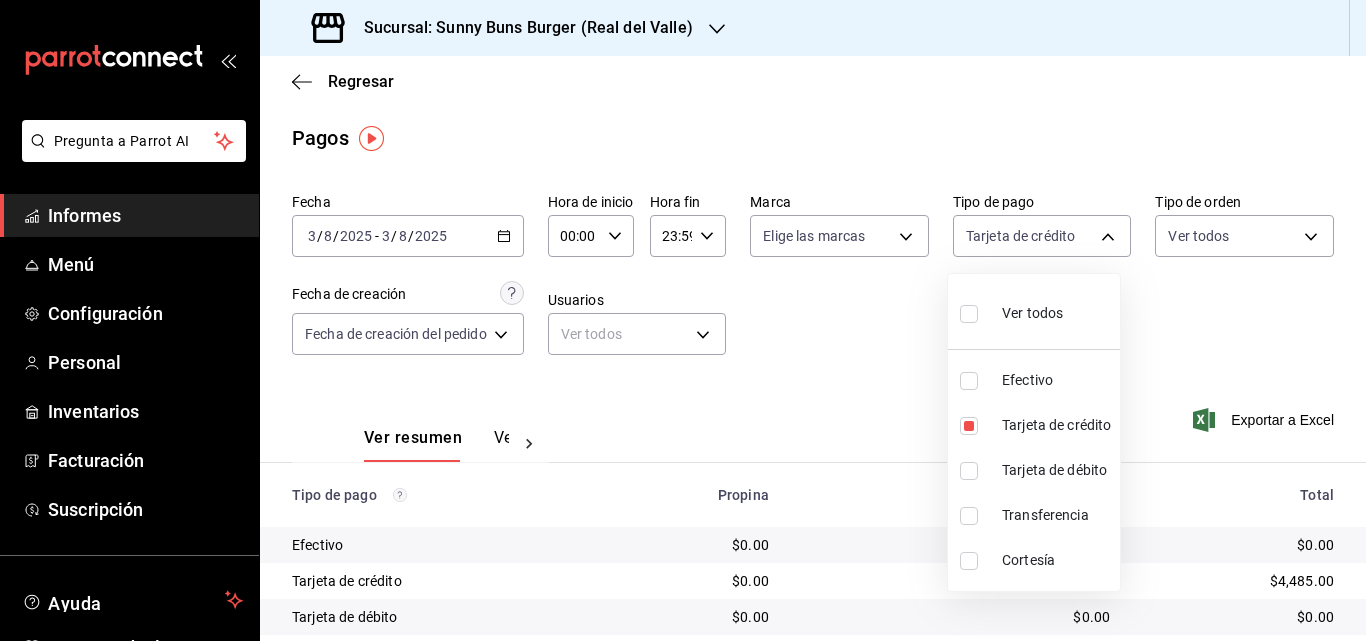 click at bounding box center (683, 320) 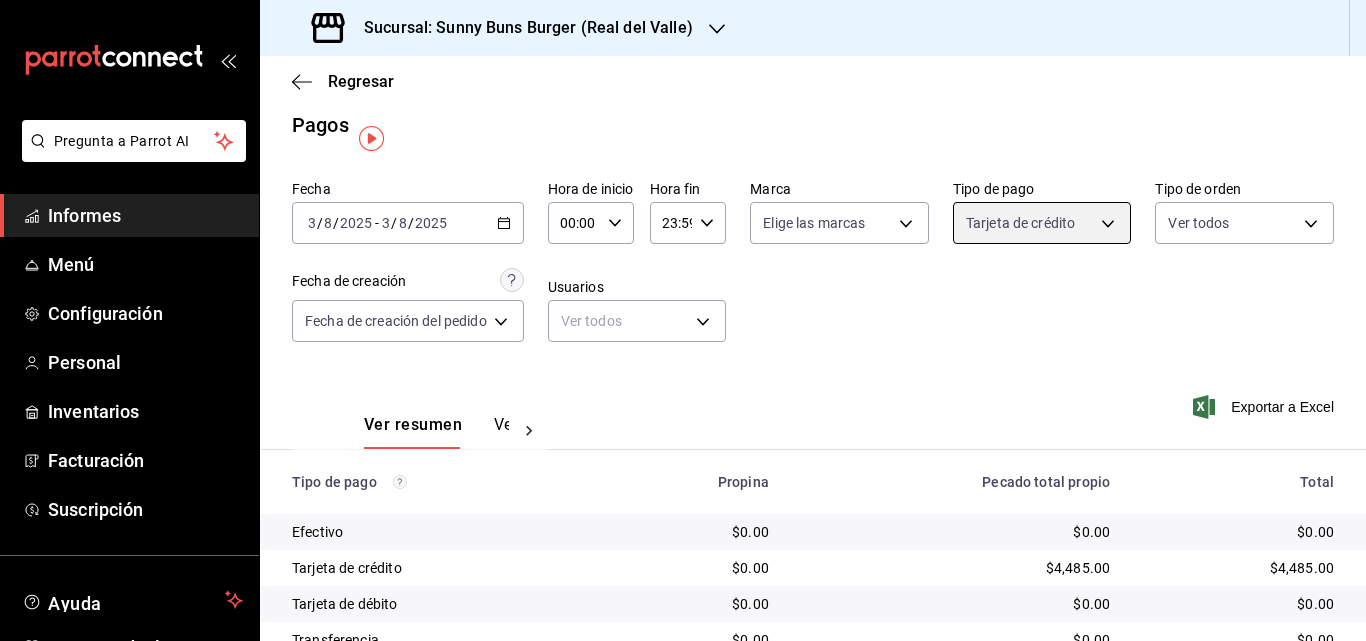 scroll, scrollTop: 0, scrollLeft: 0, axis: both 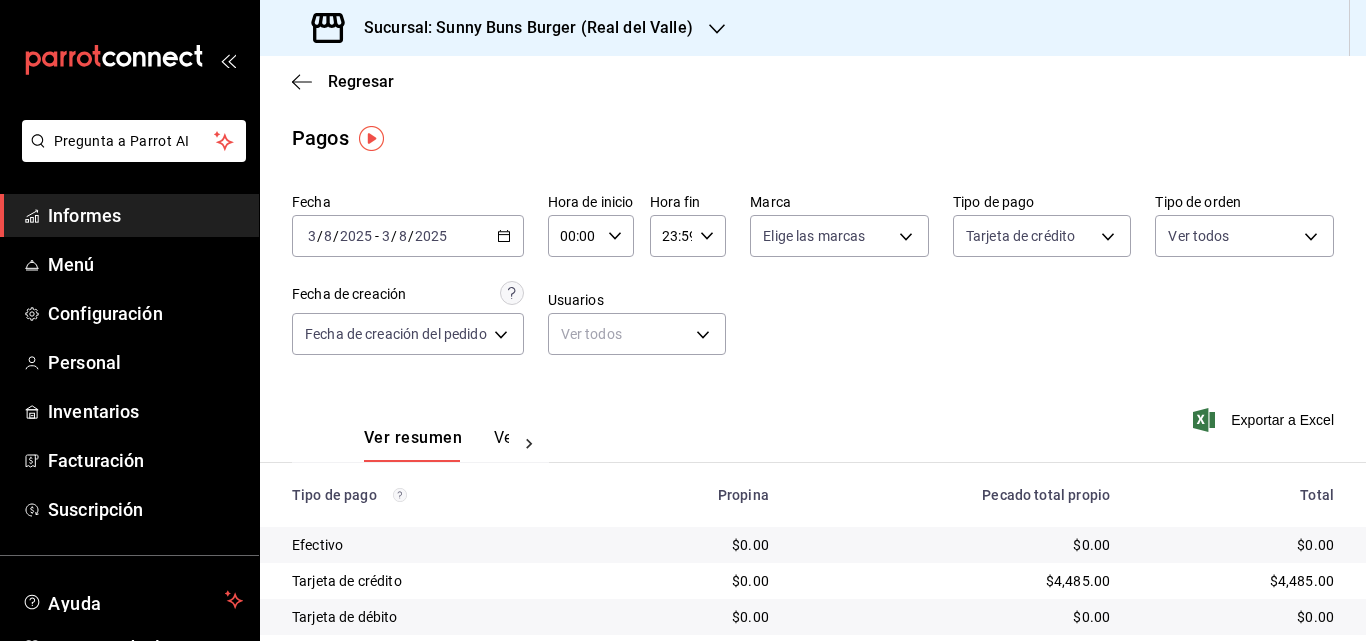 click 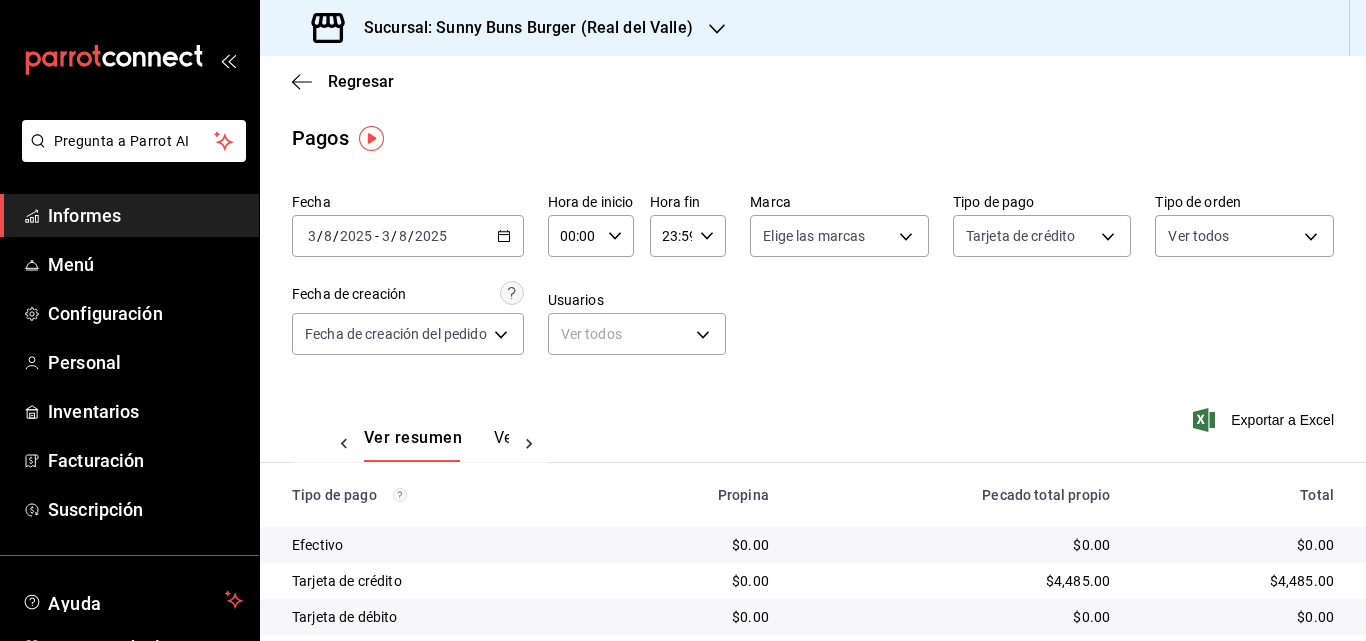 scroll, scrollTop: 0, scrollLeft: 60, axis: horizontal 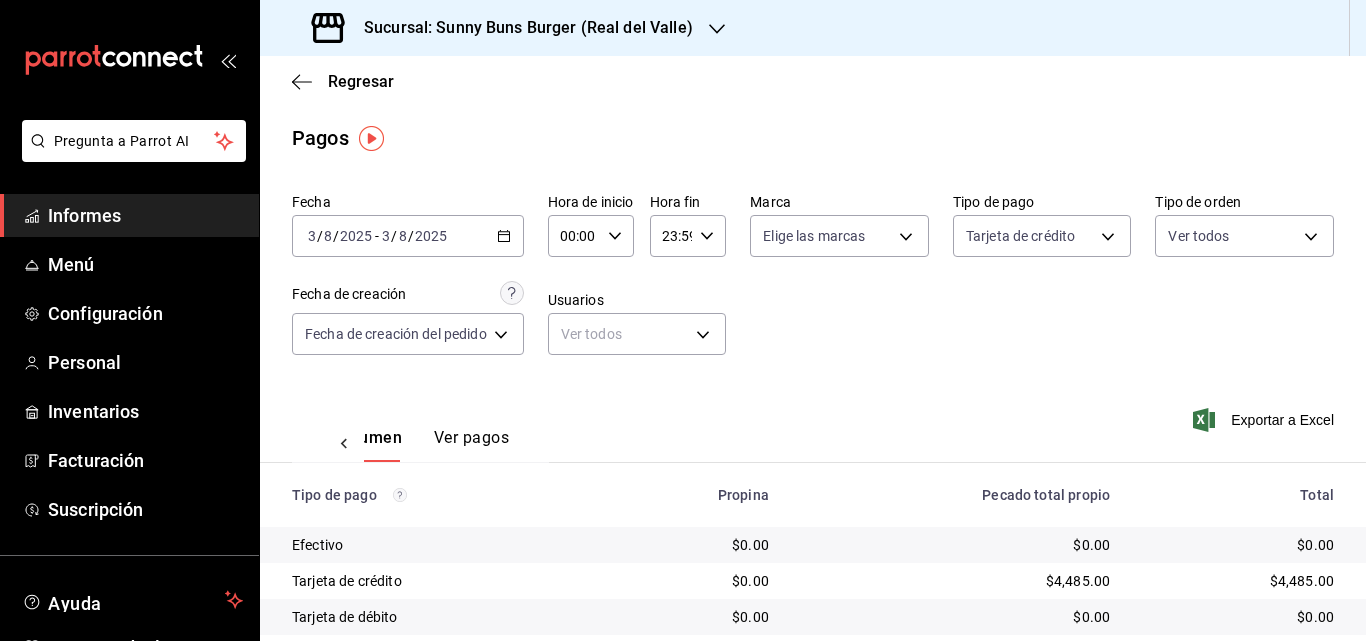 click on "Ver pagos" at bounding box center [471, 437] 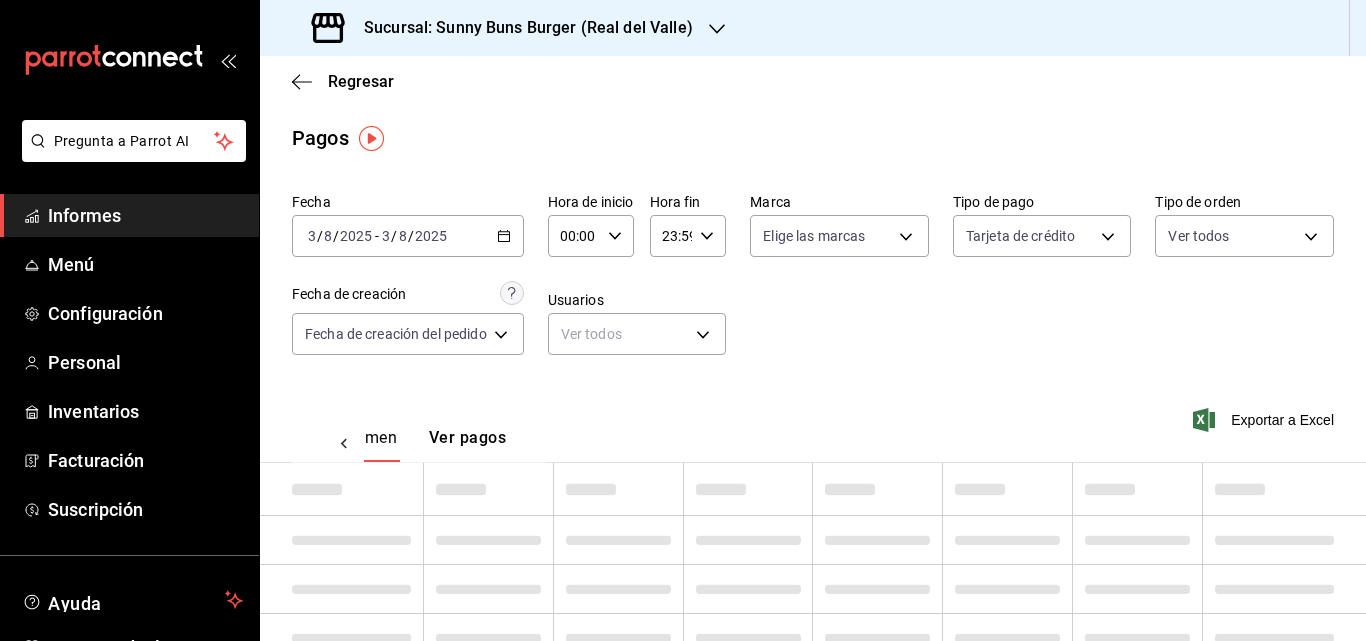 scroll, scrollTop: 0, scrollLeft: 59, axis: horizontal 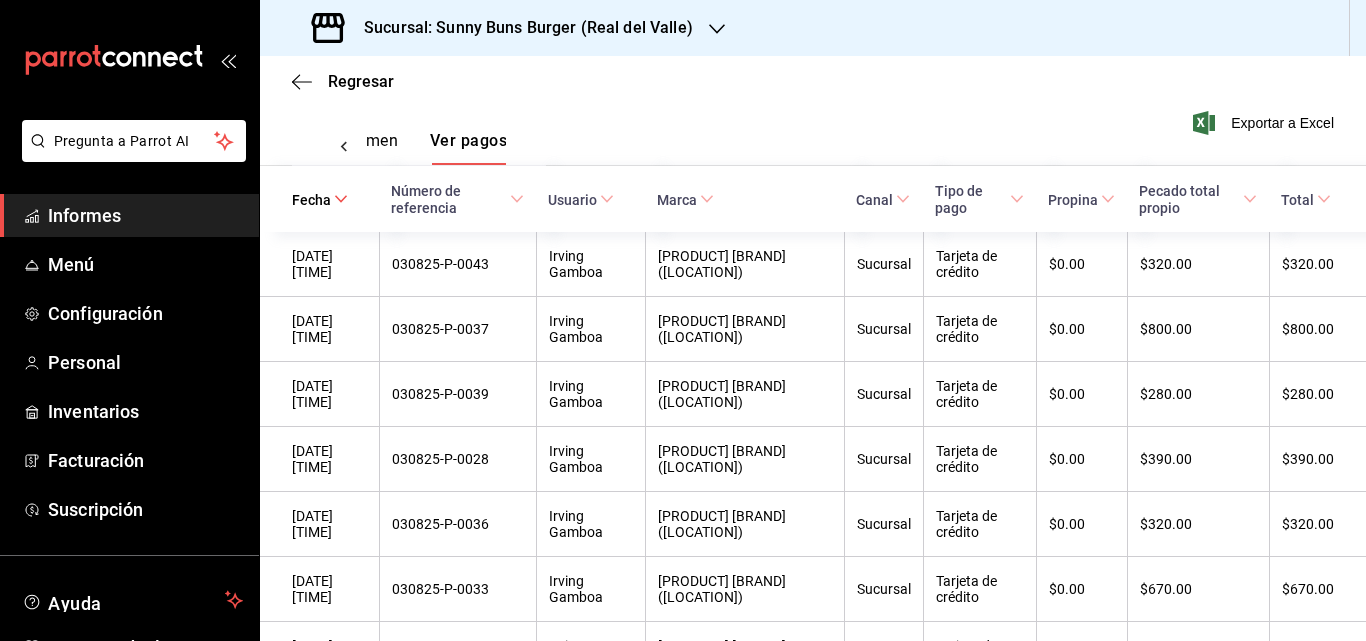 click on "Ver resumen" at bounding box center (351, 140) 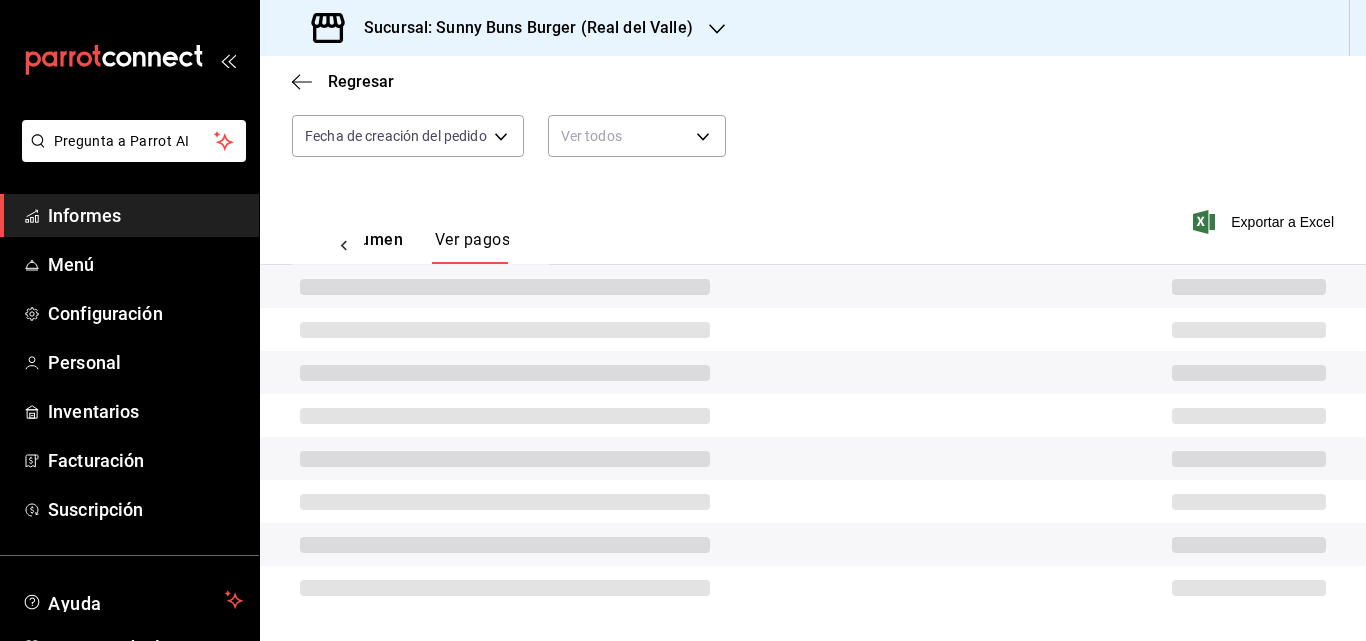 scroll, scrollTop: 198, scrollLeft: 0, axis: vertical 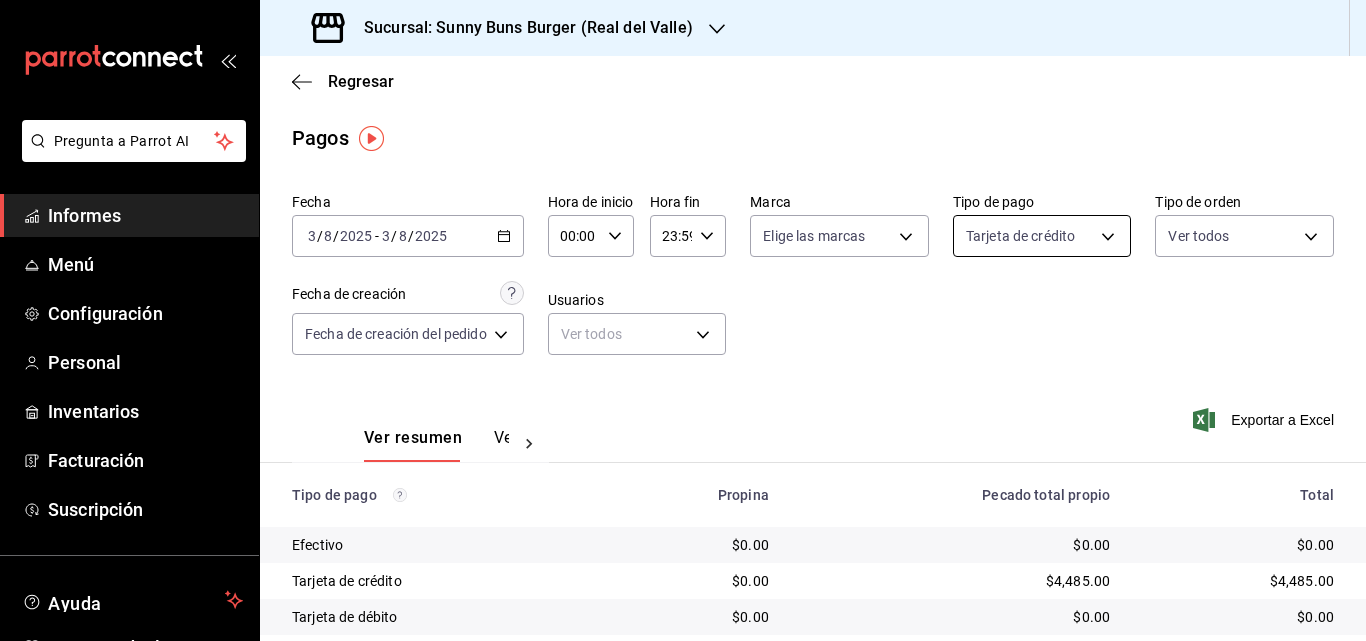 click on "Pregunta a Parrot AI Informes   Menú   Configuración   Personal   Inventarios   Facturación   Suscripción   Ayuda Recomendar loro   [FIRST] [LAST]   Sugerir nueva función   Sucursal: Sunny Buns Burger ([REGION]) Regresar Pagos Fecha [DATE] [DATE] - [DATE] [DATE] Hora de inicio 00:00 Hora de inicio Hora fin 23:59 Hora fin Marca Elige las marcas Tipo de pago Tarjeta de crédito [UUID] Tipo de orden Ver todos Fecha de creación   Fecha de creación del pedido ORDER Usuarios Ver todos null Ver resumen Ver pagos Exportar a Excel Tipo de pago   Propina Pecado total propio Total Efectivo $0.00 $0.00 $0.00 Tarjeta de crédito $0.00 $4,485.00 $4,485.00 Tarjeta de débito $0.00 $0.00 $0.00 Transferencia $0.00 $0.00 $0.00 Cortesía $0.00 $0.00 $0.00 Total $0.00 $4,485.00 $4,485.00 Texto original Valora esta traducción Tu opinión servirá para ayudar a mejorar el Traductor de Google GANA 1 MES GRATIS EN TU SUSCRIPCIÓN AQUÍ Ver video tutorial Ir a un video" at bounding box center [683, 320] 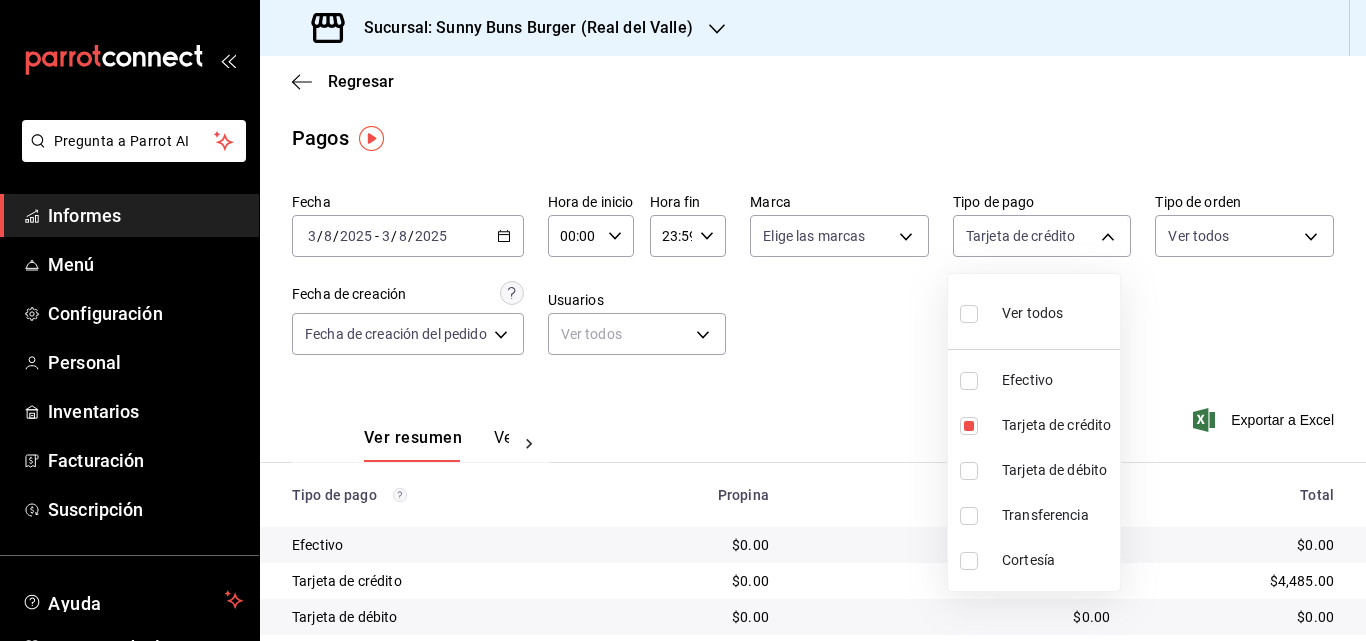 click on "Tarjeta de débito" at bounding box center (1054, 470) 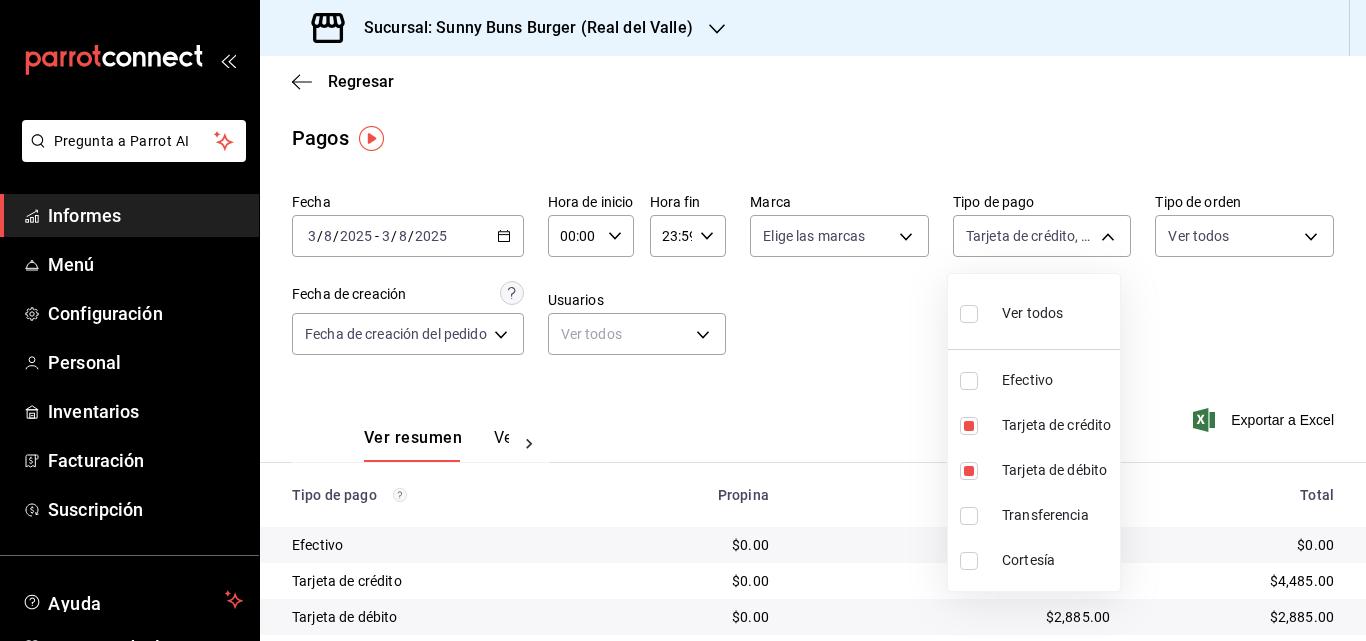 click at bounding box center [683, 320] 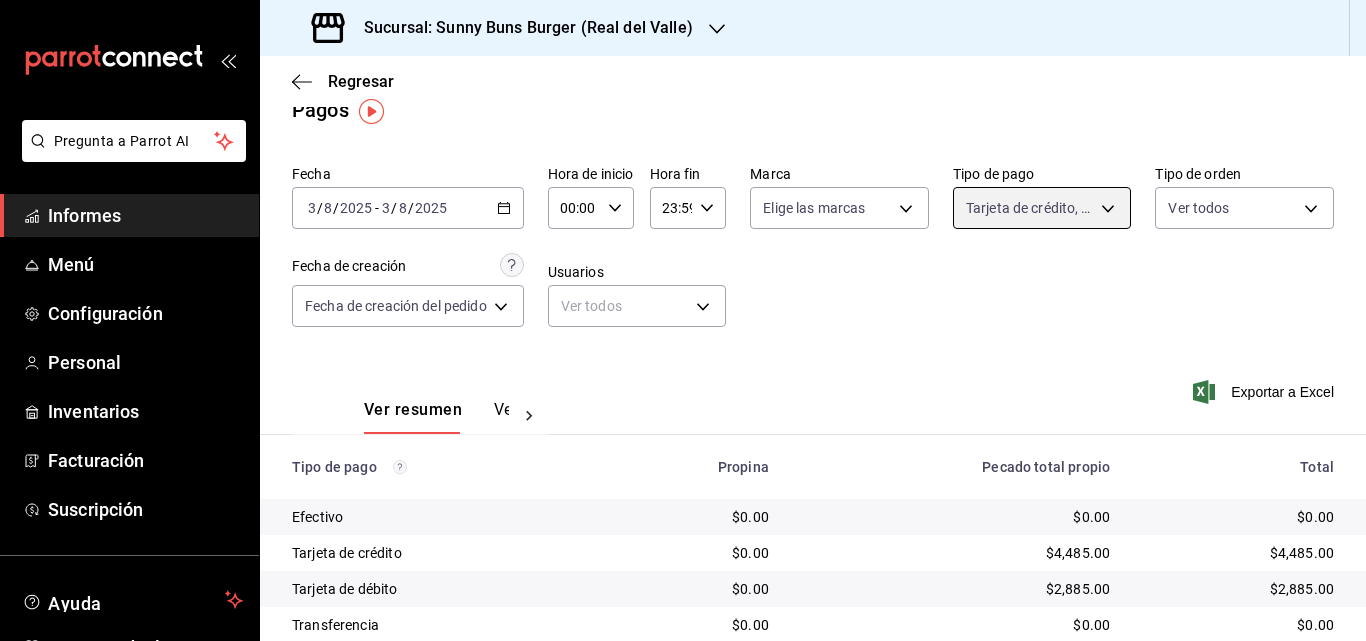 scroll, scrollTop: 27, scrollLeft: 0, axis: vertical 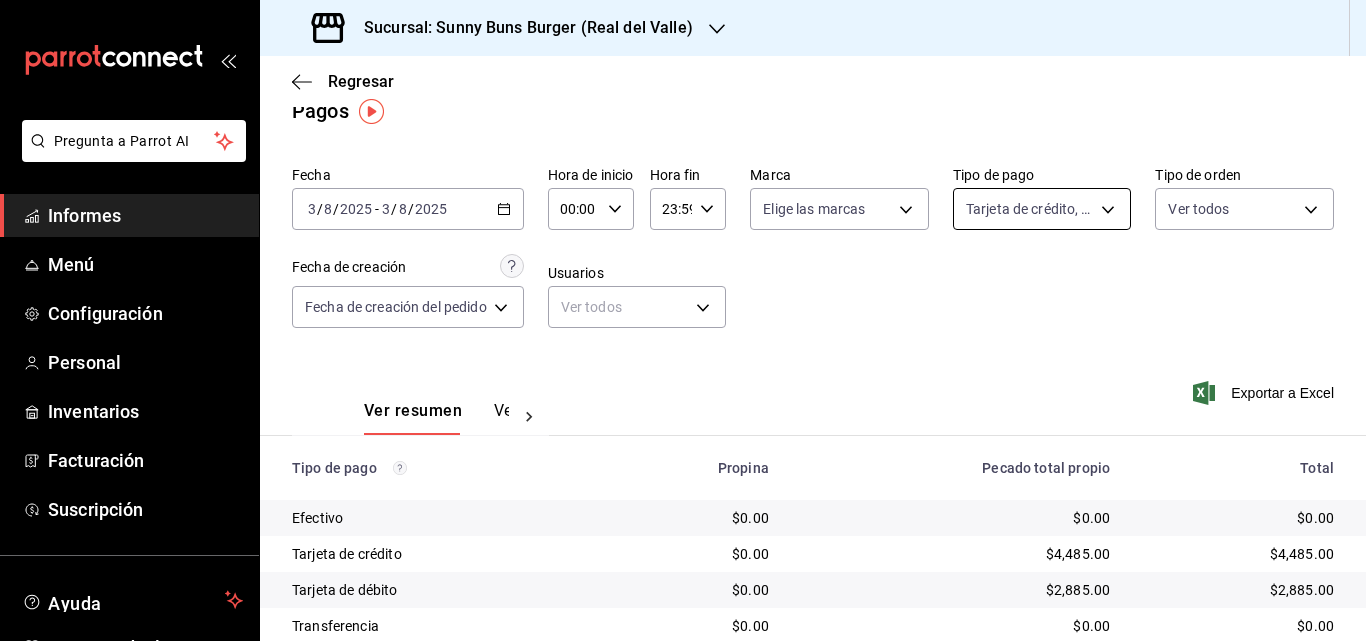 click on "Pregunta a Parrot AI Informes   Menú   Configuración   Personal   Inventarios   Facturación   Suscripción   Ayuda Recomendar loro   [PERSON]   Sugerir nueva función   Sucursal: [BRAND] ([LOCATION]) Regresar Pagos Fecha [DATE] [DATE] - [DATE] [DATE] Hora de inicio [TIME] Hora de inicio Hora fin [TIME] Hora fin Marca Elige las marcas Tipo de pago Tarjeta de crédito, Tarjeta de débito [UUID],[UUID] Tipo de orden Ver todos Fecha de creación   Fecha de creación del pedido ORDER Usuarios Ver todos null Ver resumen Ver pagos Exportar a Excel Tipo de pago   Propina Pecado total propio Total Efectivo $0.00 $0.00 $0.00 Tarjeta de crédito $0.00 $[PRICE] $[PRICE] Tarjeta de débito $0.00 $[PRICE] $[PRICE] Transferencia $0.00 $0.00 $0.00 Cortesía $0.00 $0.00 $0.00 Total $0.00 $[PRICE] $[PRICE] Texto original Valora esta traducción Tu opinión servirá para ayudar a mejorar el Traductor de Google Ir a un video" at bounding box center [683, 320] 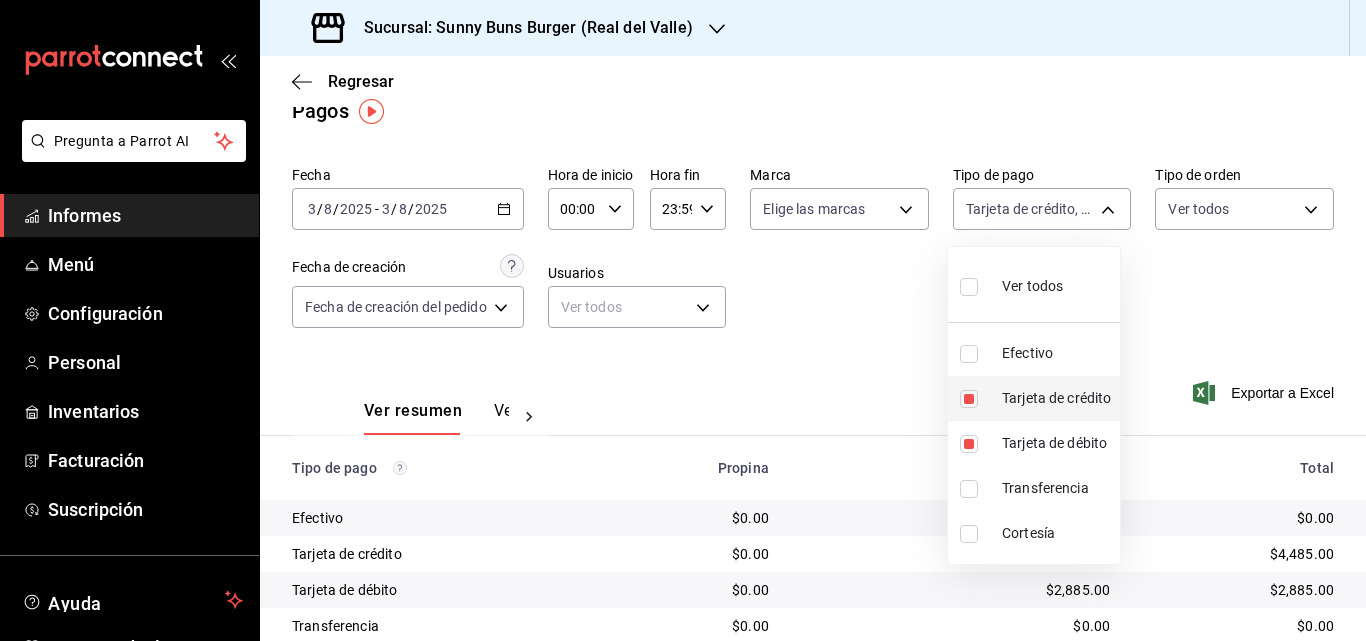 click on "Tarjeta de crédito" at bounding box center (1034, 398) 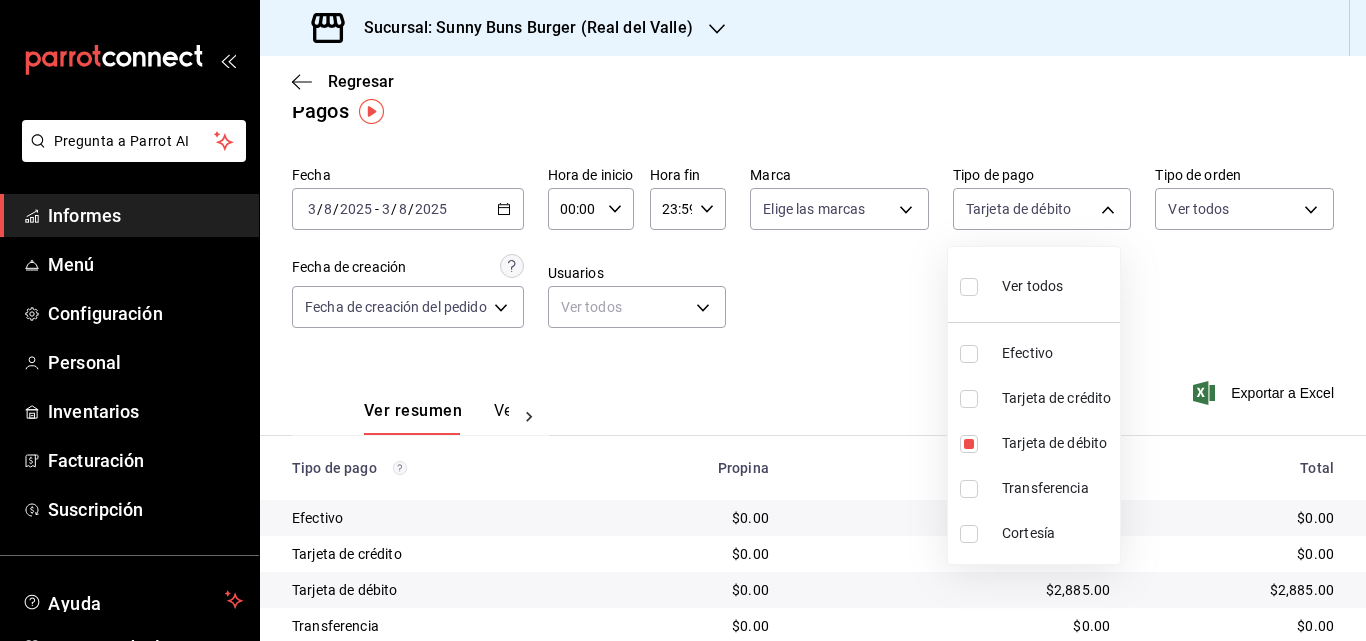 click on "Ver todos Efectivo Tarjeta de crédito Tarjeta de débito Transferencia Cortesía" at bounding box center (1034, 405) 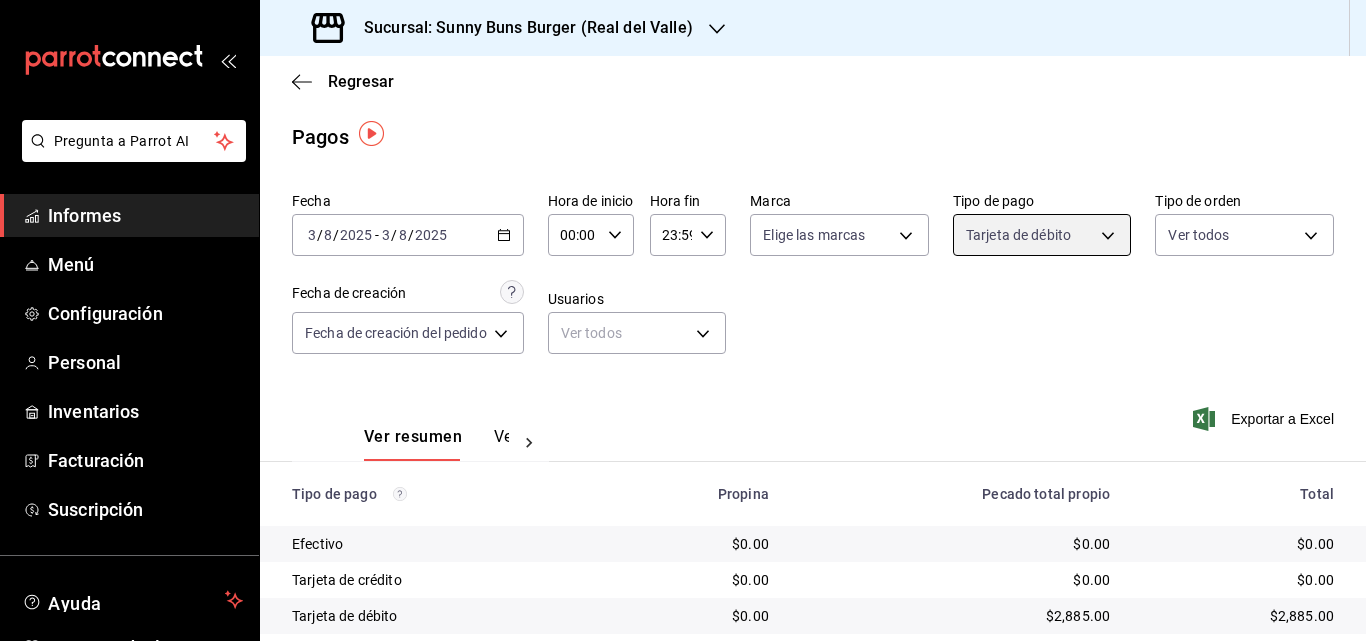 scroll, scrollTop: 0, scrollLeft: 0, axis: both 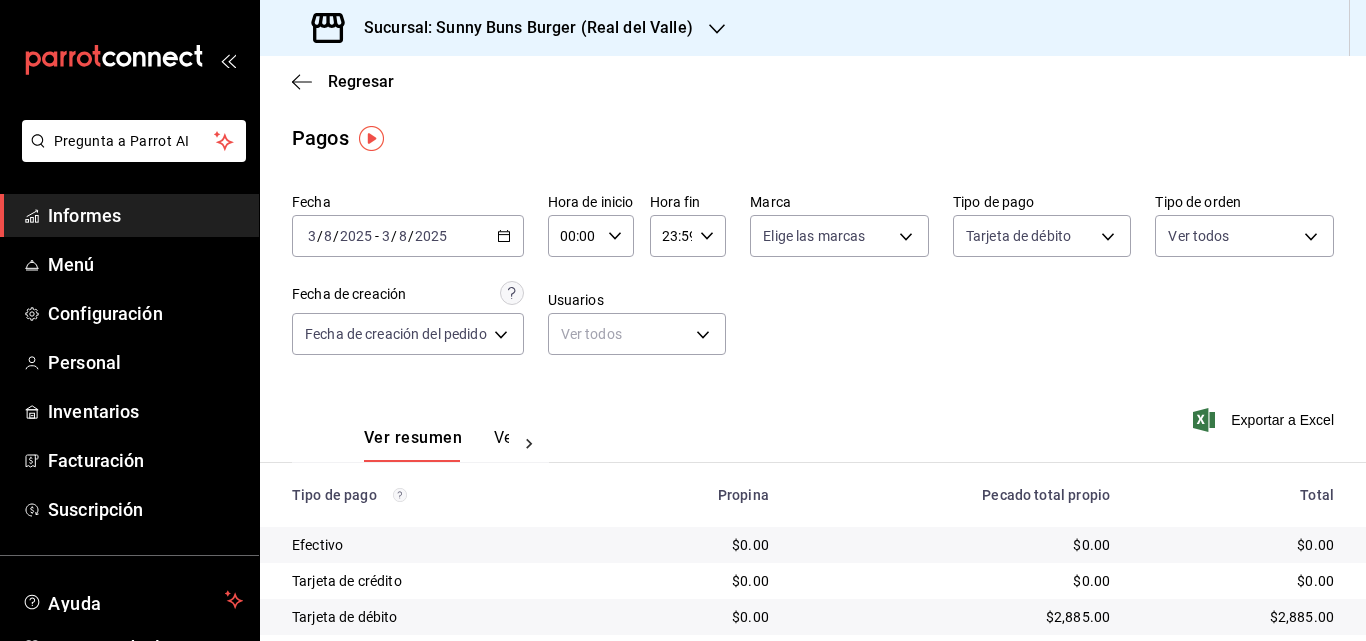 click on "Pregunta a Parrot AI Informes   Menú   Configuración   Personal   Inventarios   Facturación   Suscripción   Ayuda Recomendar loro   [PERSON]   Sugerir nueva función   Sucursal: [BRAND] ([LOCATION]) Regresar Pagos Fecha [DATE] [DATE] - [DATE] [DATE] Hora de inicio [TIME] Hora de inicio Hora fin [TIME] Hora fin Marca Elige las marcas Tipo de pago Tarjeta de débito [UUID] Tipo de orden Ver todos Fecha de creación   Fecha de creación del pedido ORDER Usuarios Ver todos null Ver resumen Ver pagos Exportar a Excel Tipo de pago   Propina Pecado total propio Total Efectivo $0.00 $0.00 $0.00 Tarjeta de crédito $0.00 $0.00 $0.00 Tarjeta de débito $0.00 $[PRICE] $[PRICE] Transferencia $0.00 $0.00 $0.00 Cortesía $0.00 $0.00 $0.00 Total $0.00 $[PRICE] $[PRICE] Texto original Valora esta traducción Tu opinión servirá para ayudar a mejorar el Traductor de Google GANA 1 MES GRATIS EN TU SUSCRIPCIÓN AQUÍ Ver video tutorial Ir a un video" at bounding box center (683, 320) 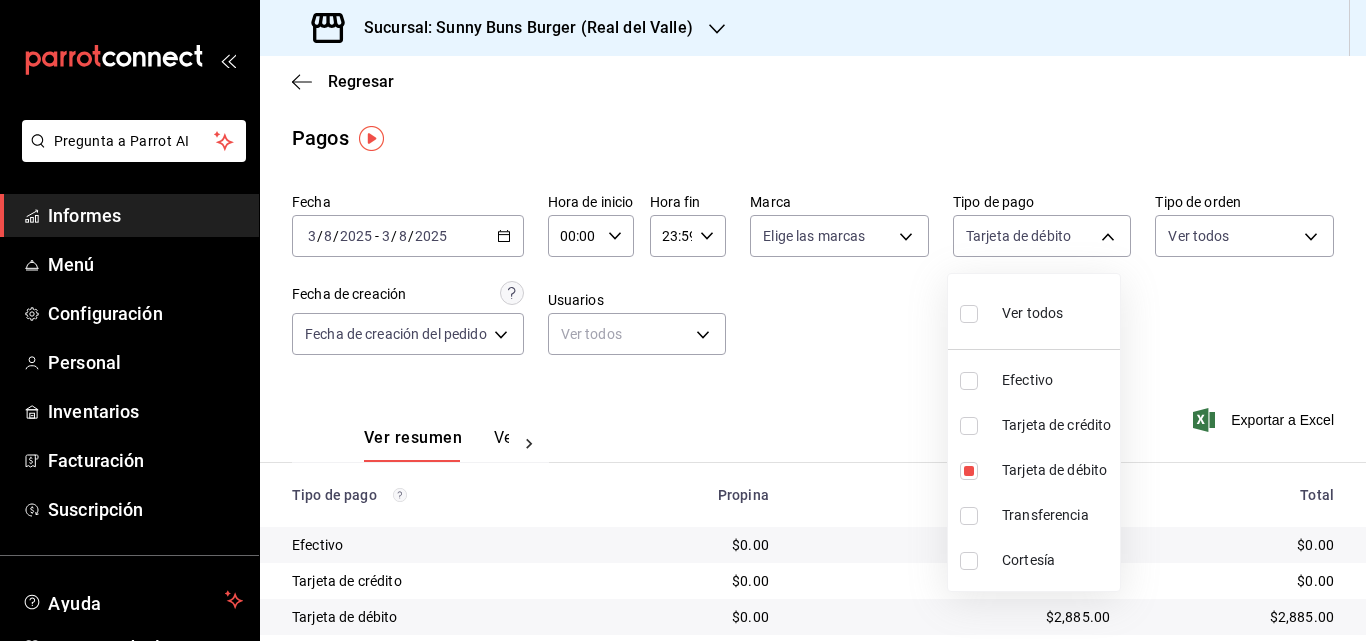 click on "Tarjeta de crédito" at bounding box center [1056, 425] 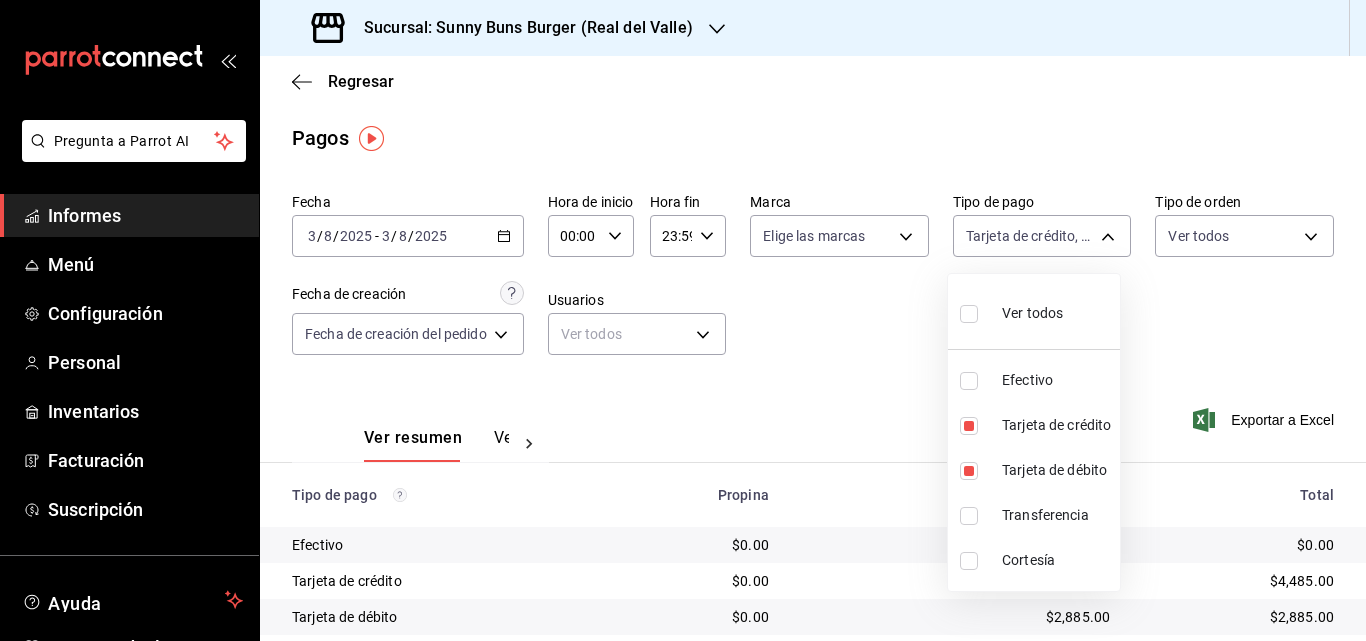 click at bounding box center (683, 320) 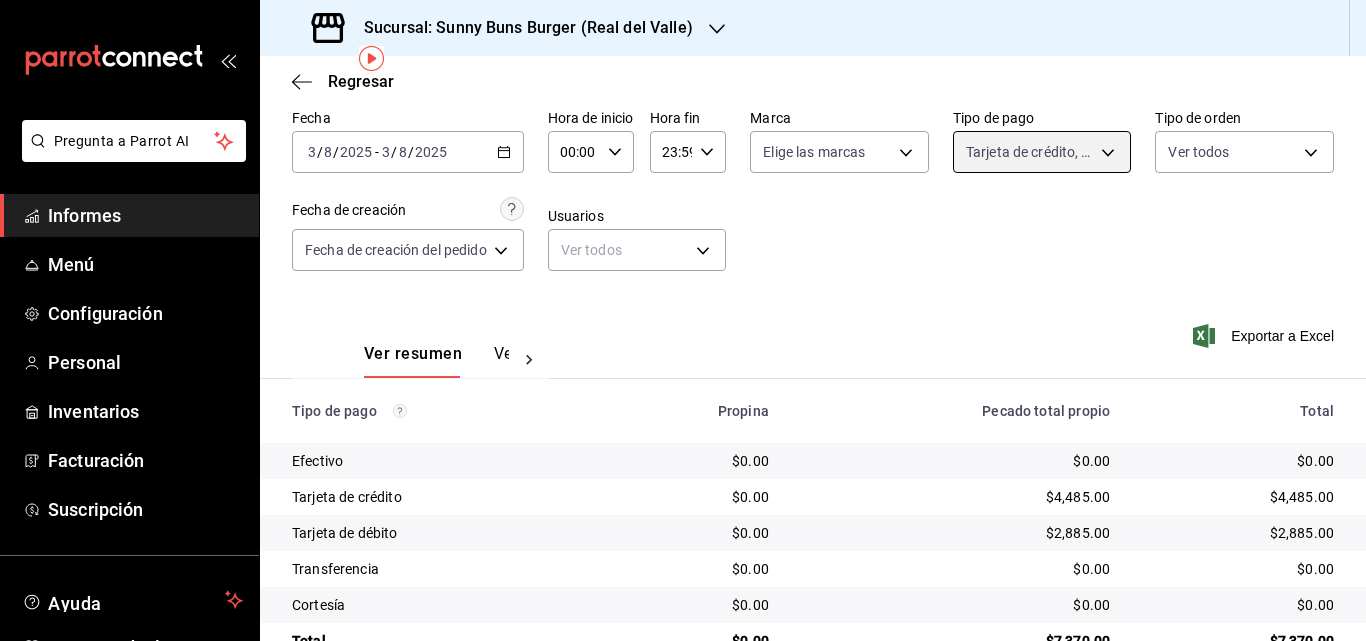 scroll, scrollTop: 77, scrollLeft: 0, axis: vertical 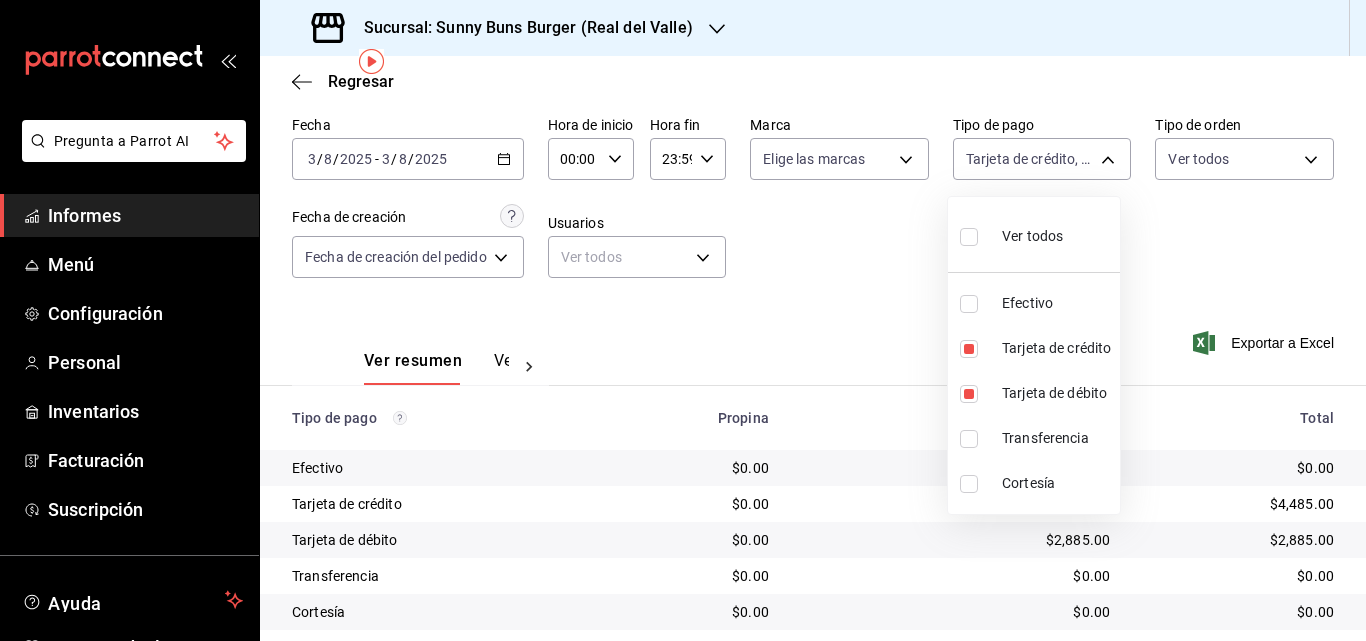 click on "Pregunta a Parrot AI Informes   Menú   Configuración   Personal   Inventarios   Facturación   Suscripción   Ayuda Recomendar loro   [PERSON]   Sugerir nueva función   Sucursal: [BRAND] ([LOCATION]) Regresar Pagos Fecha [DATE] [DATE] - [DATE] [DATE] Hora de inicio [TIME] Hora de inicio Hora fin [TIME] Hora fin Marca Elige las marcas Tipo de pago Tarjeta de crédito, Tarjeta de débito [UUID],[UUID] Tipo de orden Ver todos Fecha de creación   Fecha de creación del pedido ORDER Usuarios Ver todos null Ver resumen Ver pagos Exportar a Excel Tipo de pago   Propina Pecado total propio Total Efectivo $0.00 $0.00 $0.00 Tarjeta de crédito $0.00 $[PRICE] $[PRICE] Tarjeta de débito $0.00 $[PRICE] $[PRICE] Transferencia $0.00 $0.00 $0.00 Cortesía $0.00 $0.00 $0.00 Total $0.00 $[PRICE] $[PRICE] Texto original Valora esta traducción Tu opinión servirá para ayudar a mejorar el Traductor de Google Ir a un video" at bounding box center [683, 320] 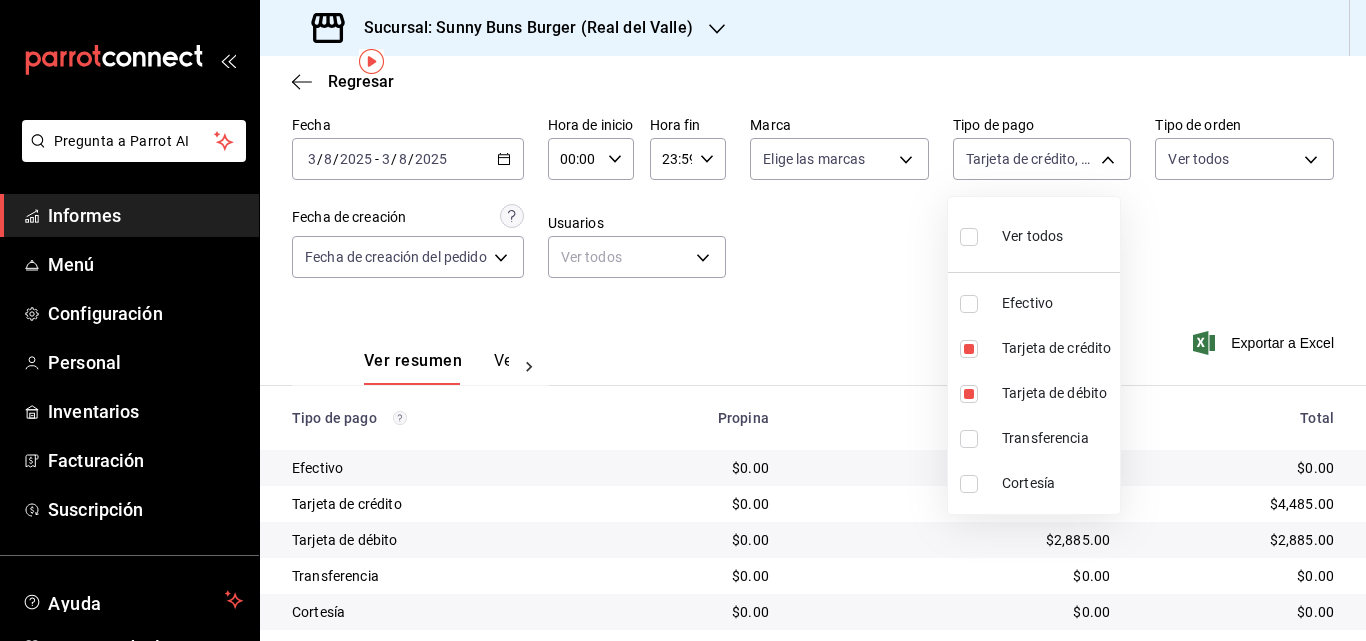 click on "Efectivo" at bounding box center [1027, 303] 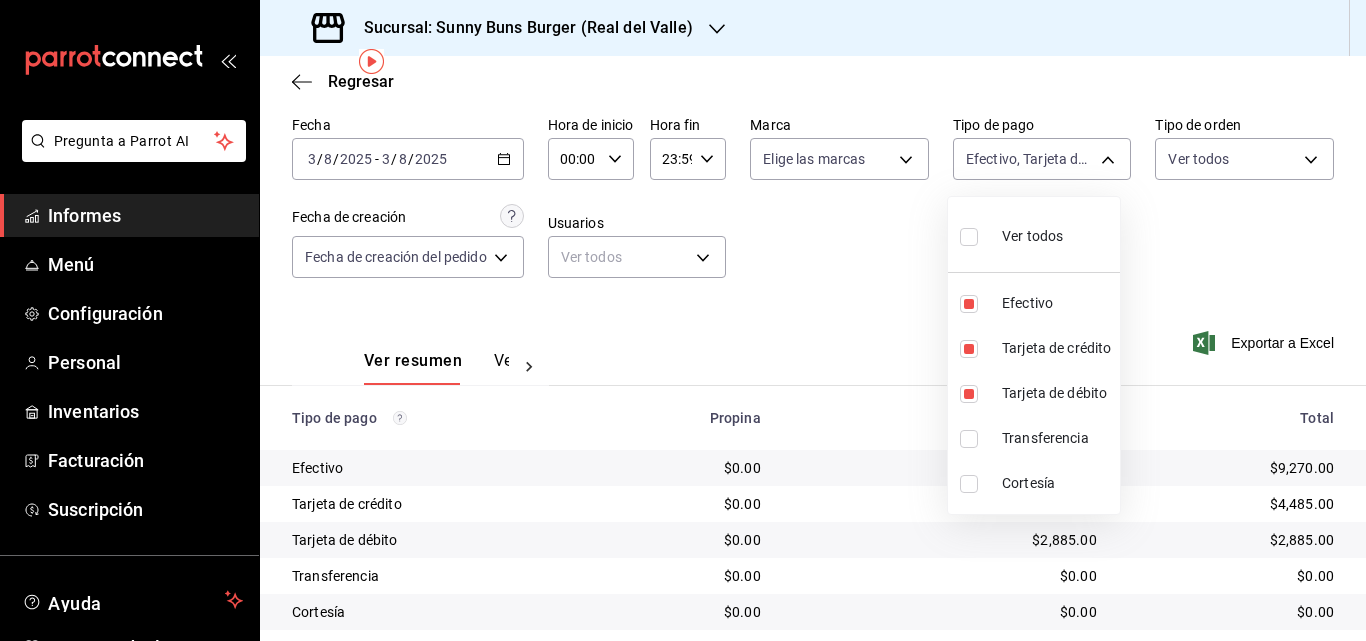 click at bounding box center [683, 320] 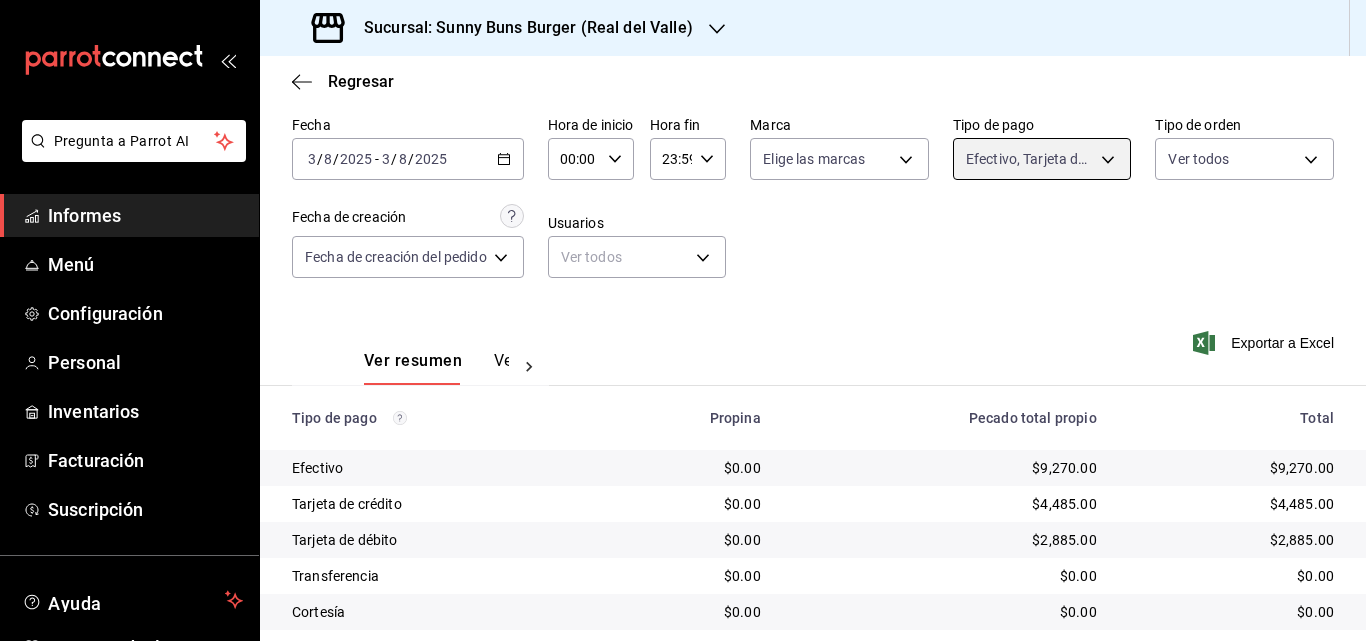scroll, scrollTop: 135, scrollLeft: 0, axis: vertical 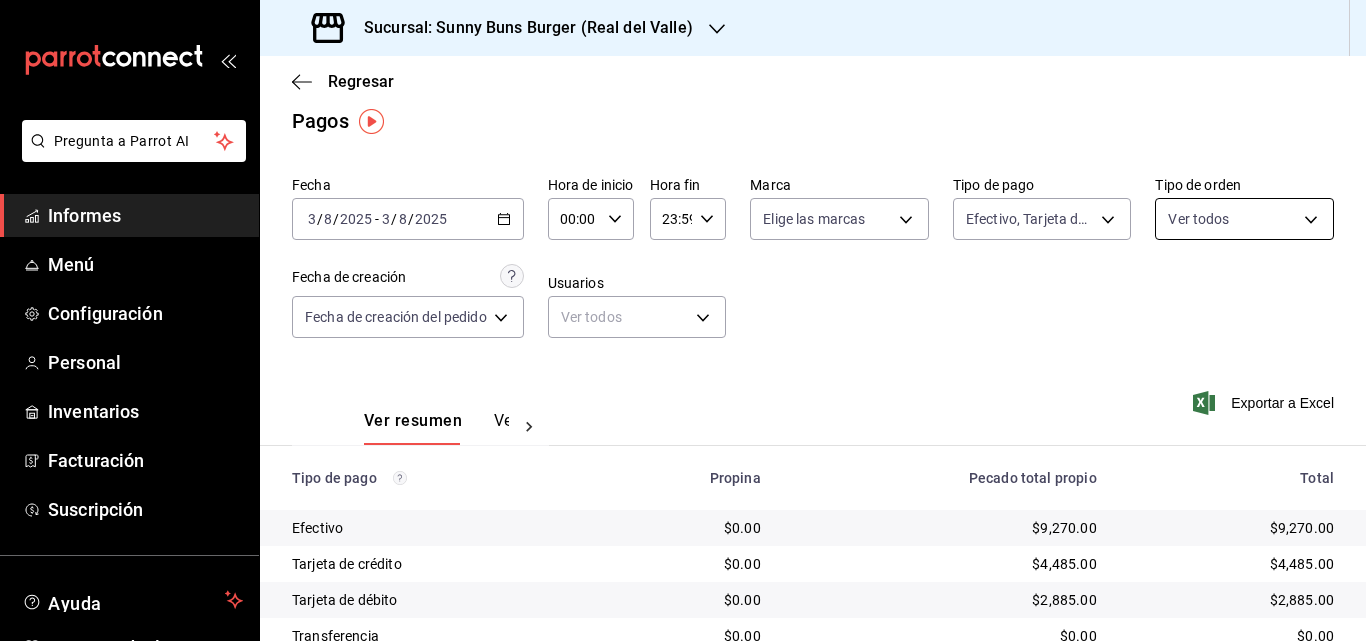 click on "Pregunta a Parrot AI Informes   Menú   Configuración   Personal   Inventarios   Facturación   Suscripción   Ayuda Recomendar loro   [PERSON]   Sugerir nueva función   Sucursal: [BRAND] ([LOCATION]) Regresar Pagos Fecha [DATE] [DATE] - [DATE] [DATE] Hora de inicio [TIME] Hora de inicio Hora fin [TIME] Hora fin Marca Elige las marcas Tipo de pago Efectivo, Tarjeta de crédito, Tarjeta de débito [UUID],[UUID],[UUID] Tipo de orden Ver todos Fecha de creación   Fecha de creación del pedido ORDER Usuarios Ver todos null Ver resumen Ver pagos Exportar a Excel Tipo de pago   Propina Pecado total propio Total Efectivo $0.00 $[PRICE] $[PRICE] Tarjeta de crédito $0.00 $[PRICE] $[PRICE] Tarjeta de débito $0.00 $[PRICE] $[PRICE] Transferencia $0.00 $0.00 $0.00 Cortesía $0.00 $0.00 $0.00 Total $0.00 $[PRICE] $[PRICE] Texto original Valora esta traducción Ver video tutorial Ir a un video Pregunta a Parrot AI Informes" at bounding box center [683, 320] 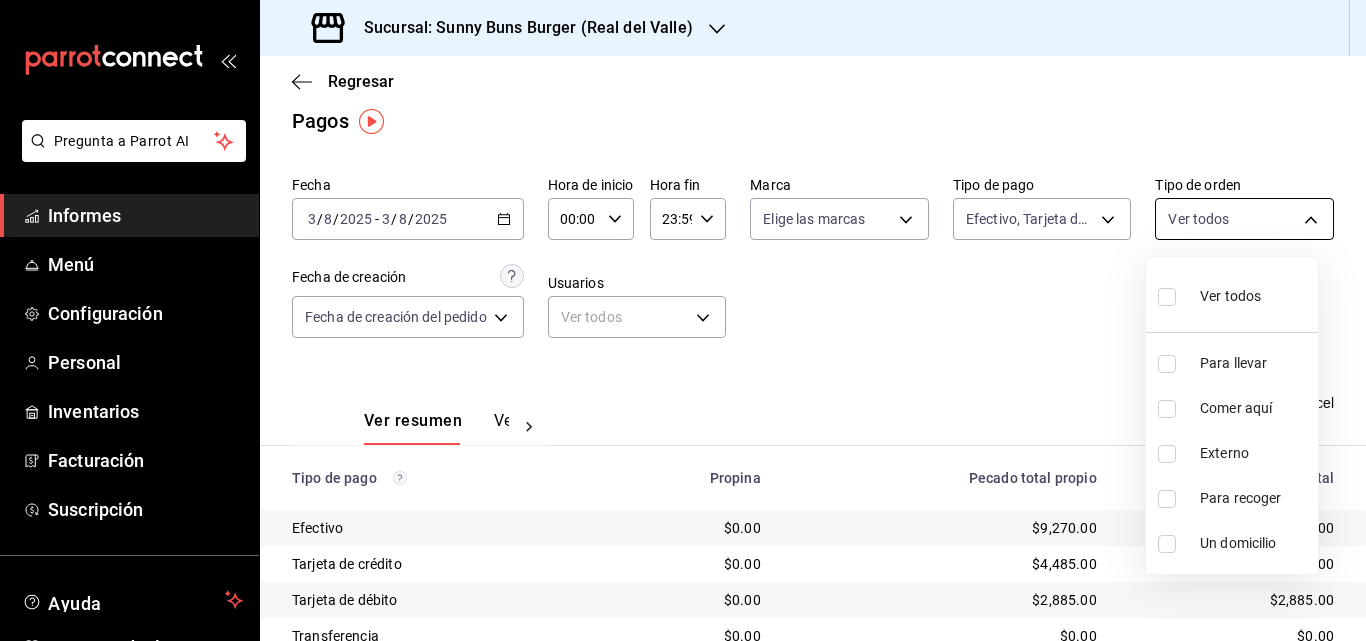 click at bounding box center [683, 320] 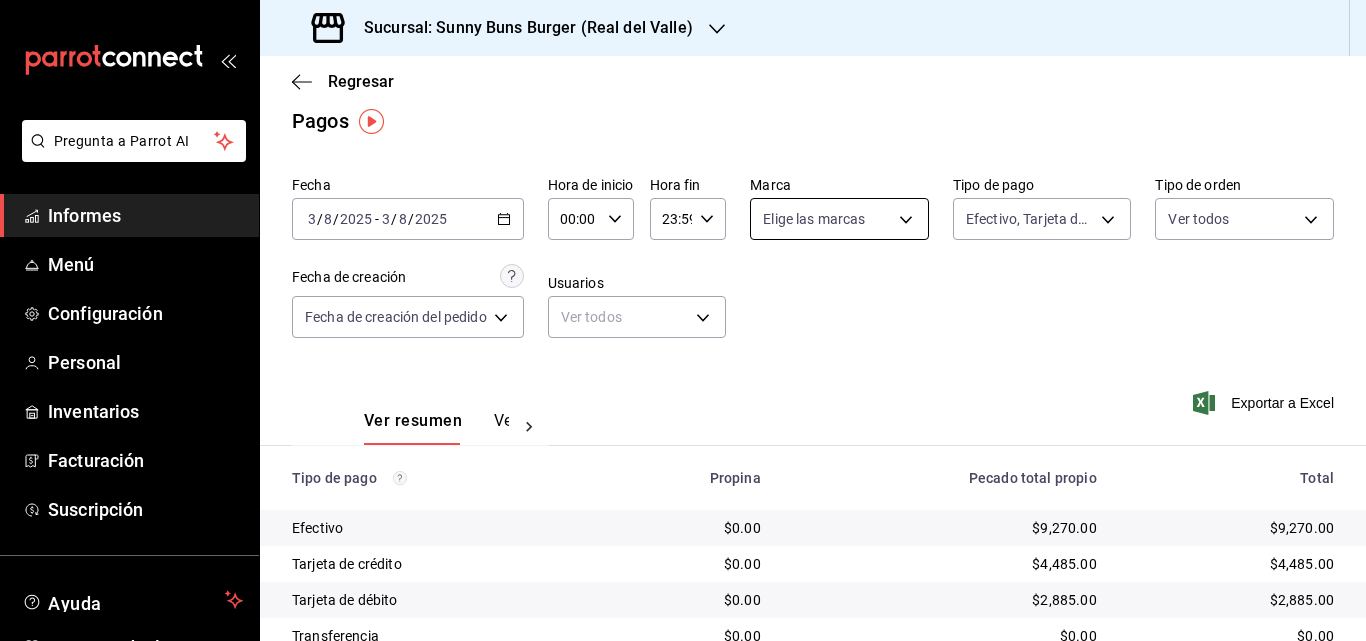click on "Pregunta a Parrot AI Informes   Menú   Configuración   Personal   Inventarios   Facturación   Suscripción   Ayuda Recomendar loro   [PERSON]   Sugerir nueva función   Sucursal: [BRAND] ([LOCATION]) Regresar Pagos Fecha [DATE] [DATE] - [DATE] [DATE] Hora de inicio [TIME] Hora de inicio Hora fin [TIME] Hora fin Marca Elige las marcas Tipo de pago Efectivo, Tarjeta de crédito, Tarjeta de débito [UUID],[UUID],[UUID] Tipo de orden Ver todos Fecha de creación   Fecha de creación del pedido ORDER Usuarios Ver todos null Ver resumen Ver pagos Exportar a Excel Tipo de pago   Propina Pecado total propio Total Efectivo $0.00 $[PRICE] $[PRICE] Tarjeta de crédito $0.00 $[PRICE] $[PRICE] Tarjeta de débito $0.00 $[PRICE] $[PRICE] Transferencia $0.00 $0.00 $0.00 Cortesía $0.00 $0.00 $0.00 Total $0.00 $[PRICE] $[PRICE] Texto original Valora esta traducción Ver video tutorial Ir a un video Pregunta a Parrot AI Informes" at bounding box center (683, 320) 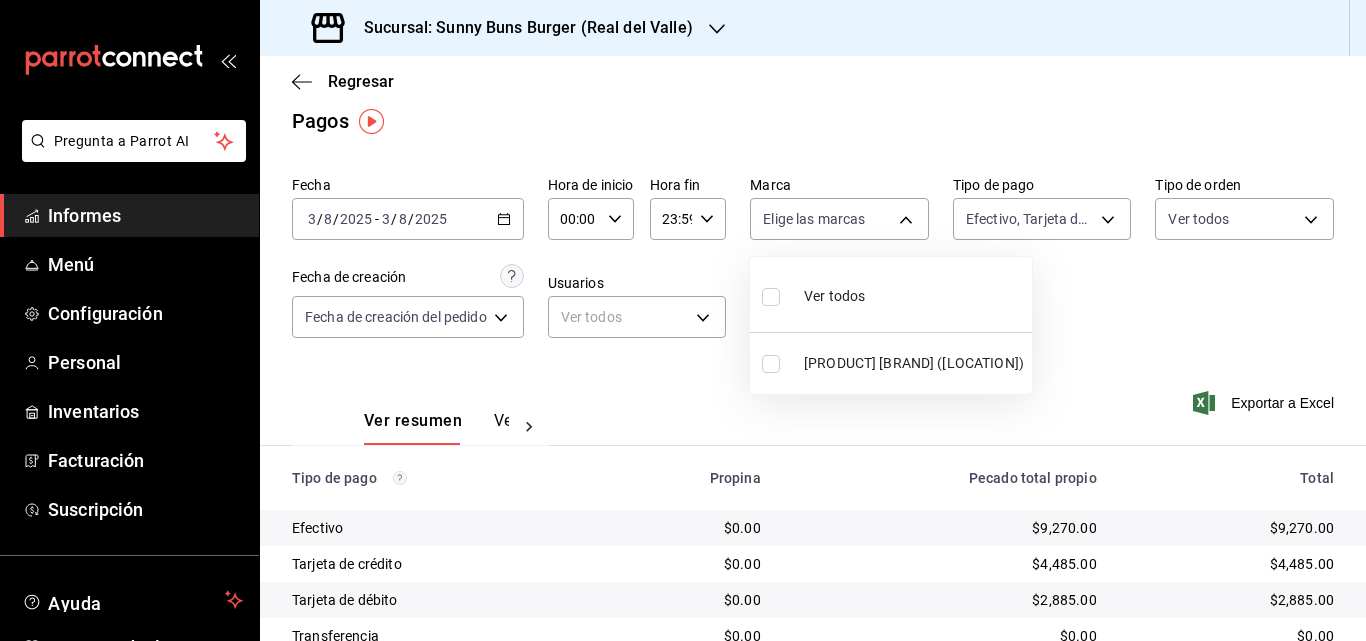 click at bounding box center [683, 320] 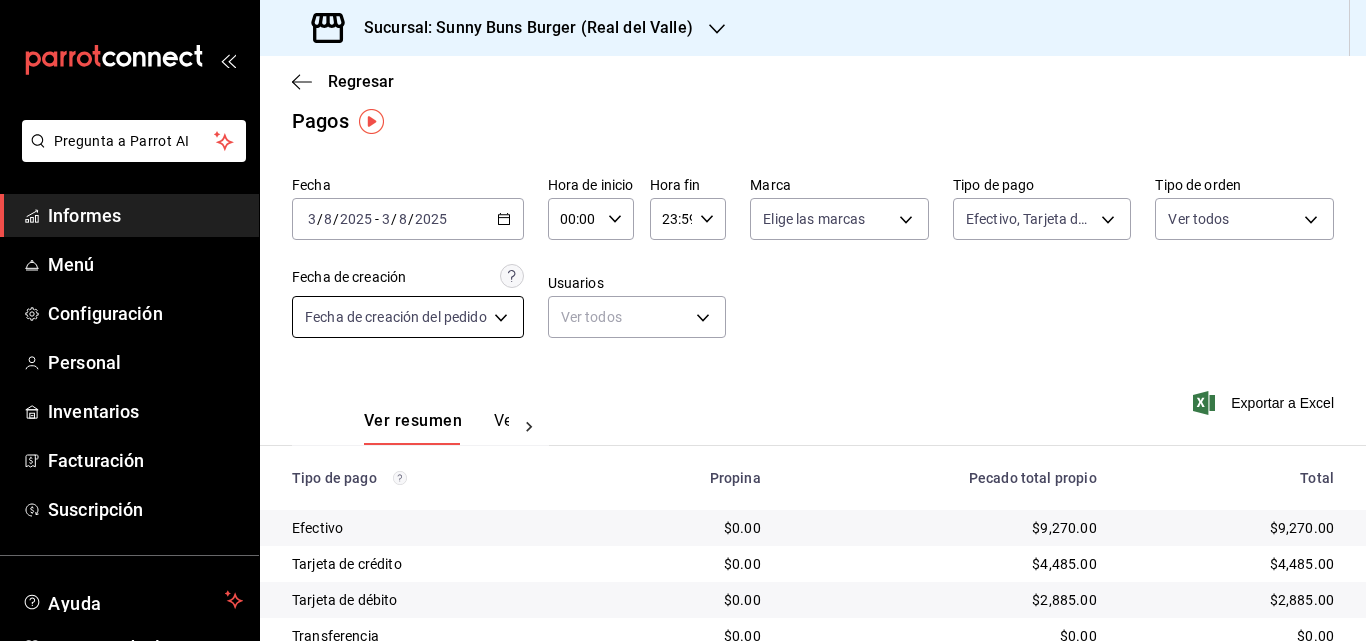 click on "Pregunta a Parrot AI Informes   Menú   Configuración   Personal   Inventarios   Facturación   Suscripción   Ayuda Recomendar loro   [PERSON]   Sugerir nueva función   Sucursal: [BRAND] ([LOCATION]) Regresar Pagos Fecha [DATE] [DATE] - [DATE] [DATE] Hora de inicio [TIME] Hora de inicio Hora fin [TIME] Hora fin Marca Elige las marcas Tipo de pago Efectivo, Tarjeta de crédito, Tarjeta de débito [UUID],[UUID],[UUID] Tipo de orden Ver todos Fecha de creación   Fecha de creación del pedido ORDER Usuarios Ver todos null Ver resumen Ver pagos Exportar a Excel Tipo de pago   Propina Pecado total propio Total Efectivo $0.00 $[PRICE] $[PRICE] Tarjeta de crédito $0.00 $[PRICE] $[PRICE] Tarjeta de débito $0.00 $[PRICE] $[PRICE] Transferencia $0.00 $0.00 $0.00 Cortesía $0.00 $0.00 $0.00 Total $0.00 $[PRICE] $[PRICE] Texto original Valora esta traducción Ver video tutorial Ir a un video Pregunta a Parrot AI Informes" at bounding box center (683, 320) 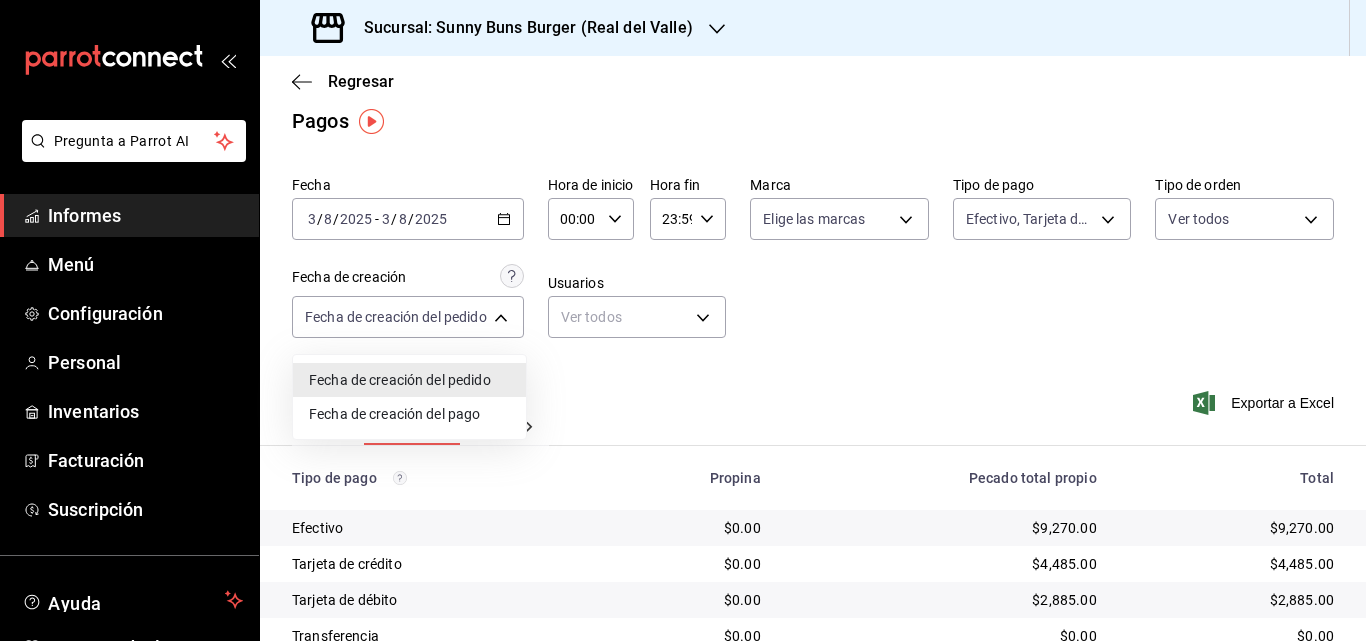 click at bounding box center [683, 320] 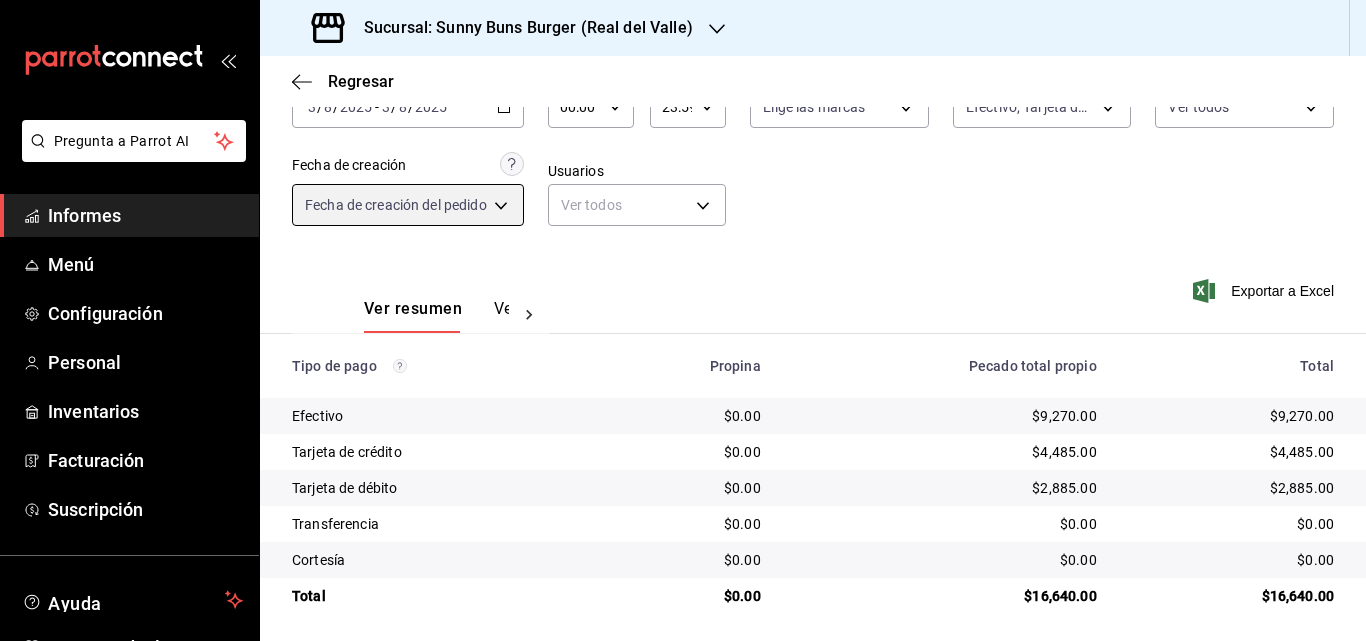 scroll, scrollTop: 135, scrollLeft: 0, axis: vertical 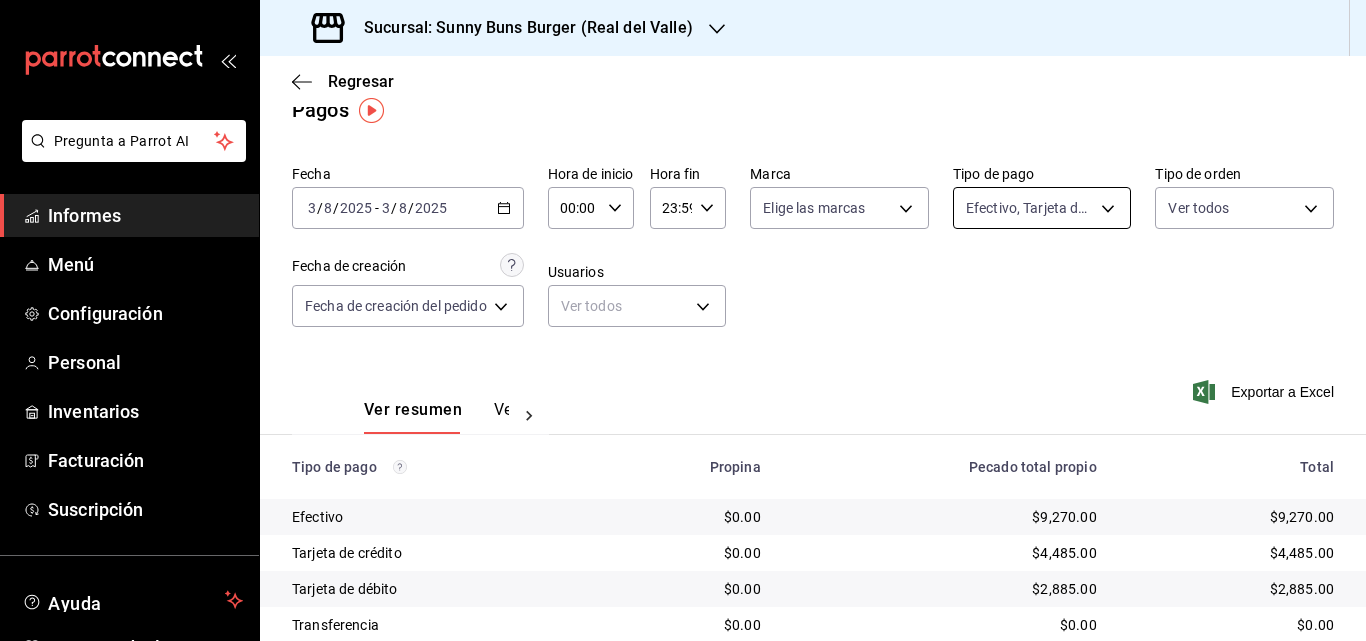 click on "Pregunta a Parrot AI Informes   Menú   Configuración   Personal   Inventarios   Facturación   Suscripción   Ayuda Recomendar loro   [PERSON]   Sugerir nueva función   Sucursal: [BRAND] ([LOCATION]) Regresar Pagos Fecha [DATE] [DATE] - [DATE] [DATE] Hora de inicio [TIME] Hora de inicio Hora fin [TIME] Hora fin Marca Elige las marcas Tipo de pago Efectivo, Tarjeta de crédito, Tarjeta de débito [UUID],[UUID],[UUID] Tipo de orden Ver todos Fecha de creación   Fecha de creación del pedido ORDER Usuarios Ver todos null Ver resumen Ver pagos Exportar a Excel Tipo de pago   Propina Pecado total propio Total Efectivo $0.00 $[PRICE] $[PRICE] Tarjeta de crédito $0.00 $[PRICE] $[PRICE] Tarjeta de débito $0.00 $[PRICE] $[PRICE] Transferencia $0.00 $0.00 $0.00 Cortesía $0.00 $0.00 $0.00 Total $0.00 $[PRICE] $[PRICE] Texto original Valora esta traducción Ver video tutorial Ir a un video Pregunta a Parrot AI Informes" at bounding box center [683, 320] 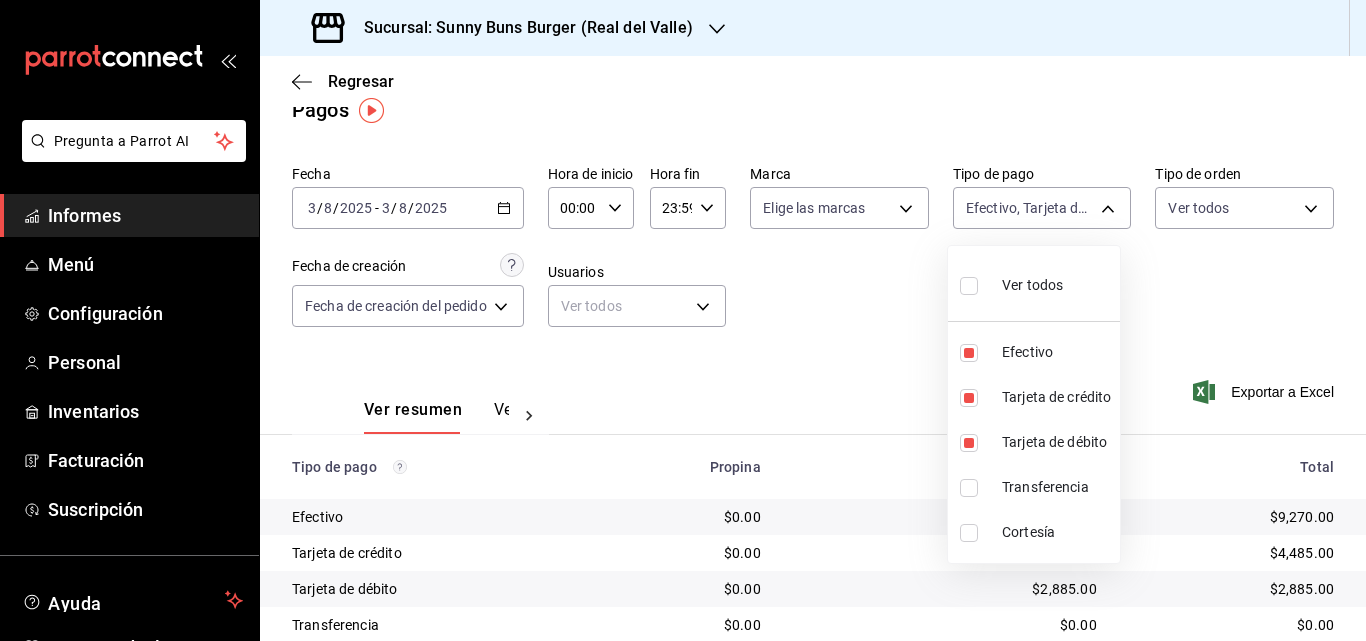 click on "Cortesía" at bounding box center [1028, 532] 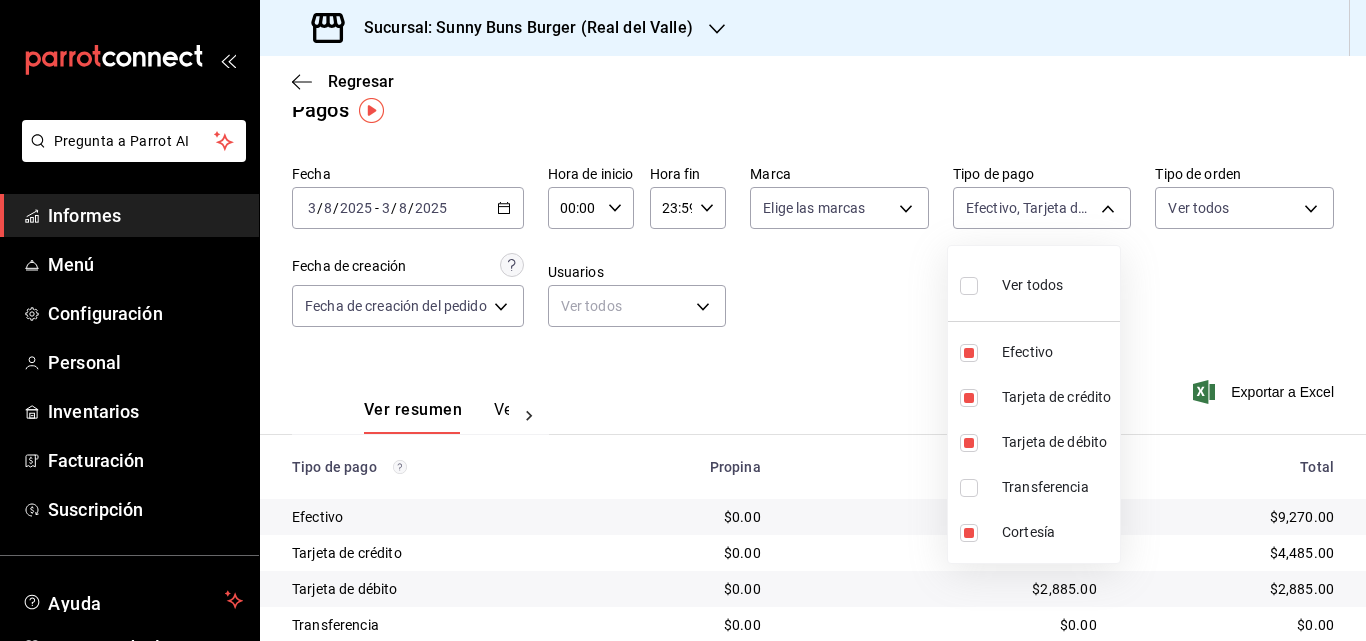 click at bounding box center (683, 320) 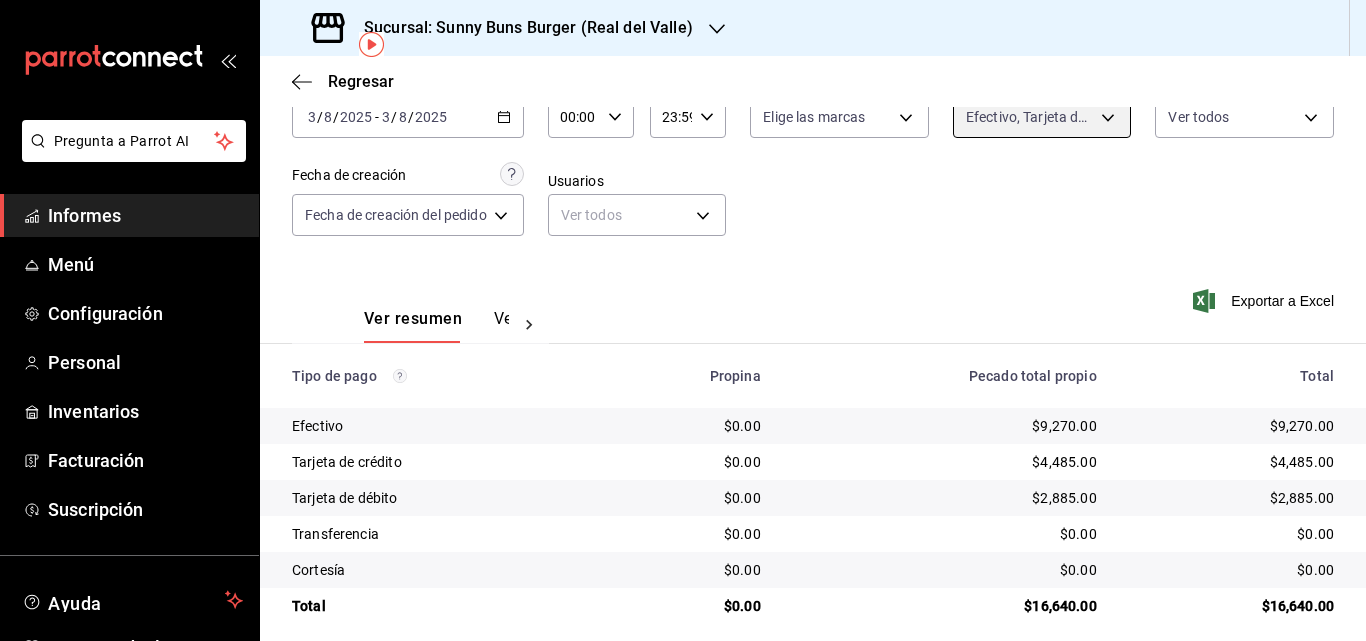 scroll, scrollTop: 135, scrollLeft: 0, axis: vertical 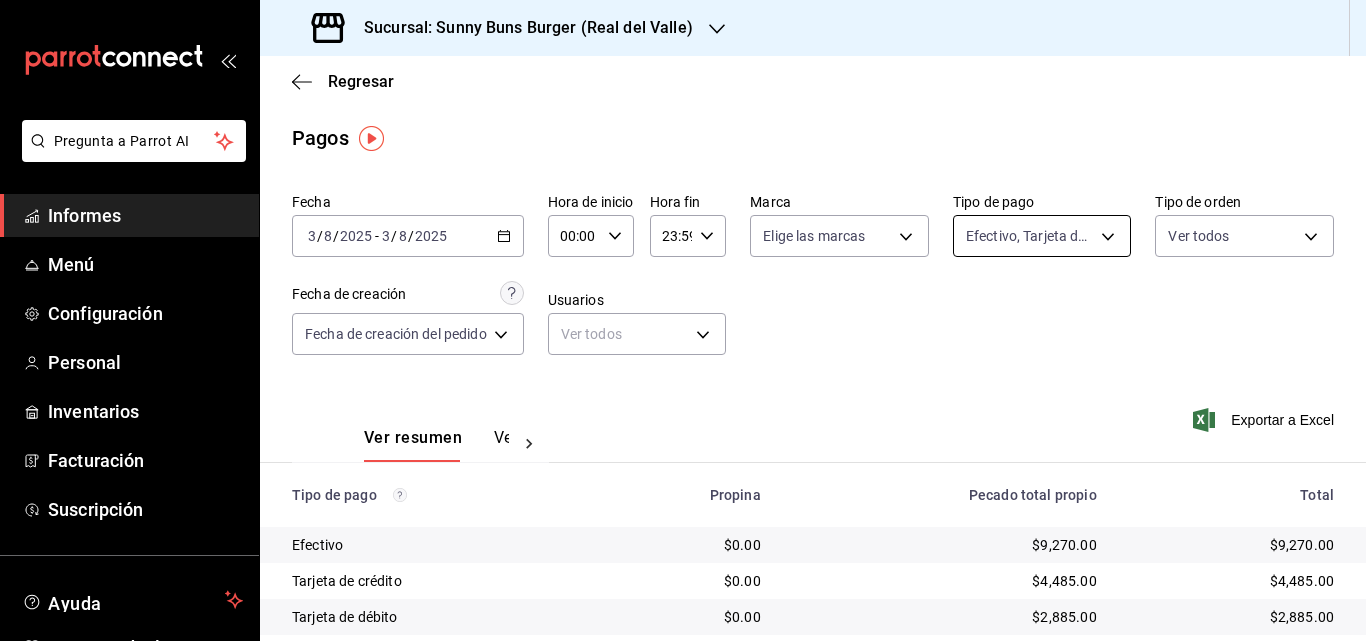 click on "Pregunta a Parrot AI Informes   Menú   Configuración   Personal   Inventarios   Facturación   Suscripción   Ayuda Recomendar loro   [FIRST] [LAST]   Sugerir nueva función   Sucursal: Sunny Buns Burger ([REGION]) Regresar Pagos Fecha [DATE] [DATE] - [DATE] [DATE] Hora de inicio 00:00 Hora de inicio Hora fin 23:59 Hora fin Marca Elige las marcas Tipo de pago Efectivo, Tarjeta de crédito, Tarjeta de débito, Cortesía [UUID],[UUID],[UUID],[UUID] Tipo de orden Ver todos Fecha de creación   Fecha de creación del pedido ORDER Usuarios Ver todos null Ver resumen Ver pagos Exportar a Excel Tipo de pago   Propina Pecado total propio Total Efectivo $0.00 $9,270.00 $9,270.00 Tarjeta de crédito $0.00 $4,485.00 $4,485.00 Tarjeta de débito $0.00 $2,885.00 $2,885.00 Transferencia $0.00 $0.00 $0.00 Cortesía $0.00 $0.00 $0.00 Total $0.00 $16,640.00 $16,640.00 Ir a un video" at bounding box center (683, 320) 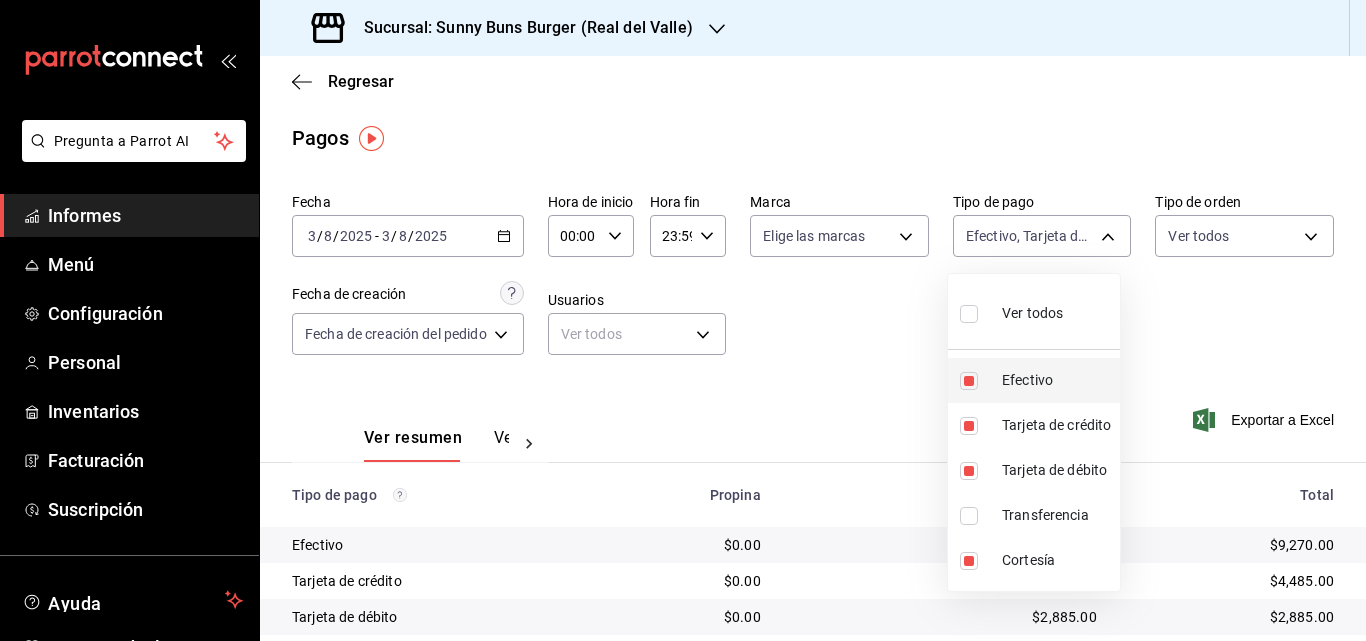 click on "Efectivo" at bounding box center [1027, 380] 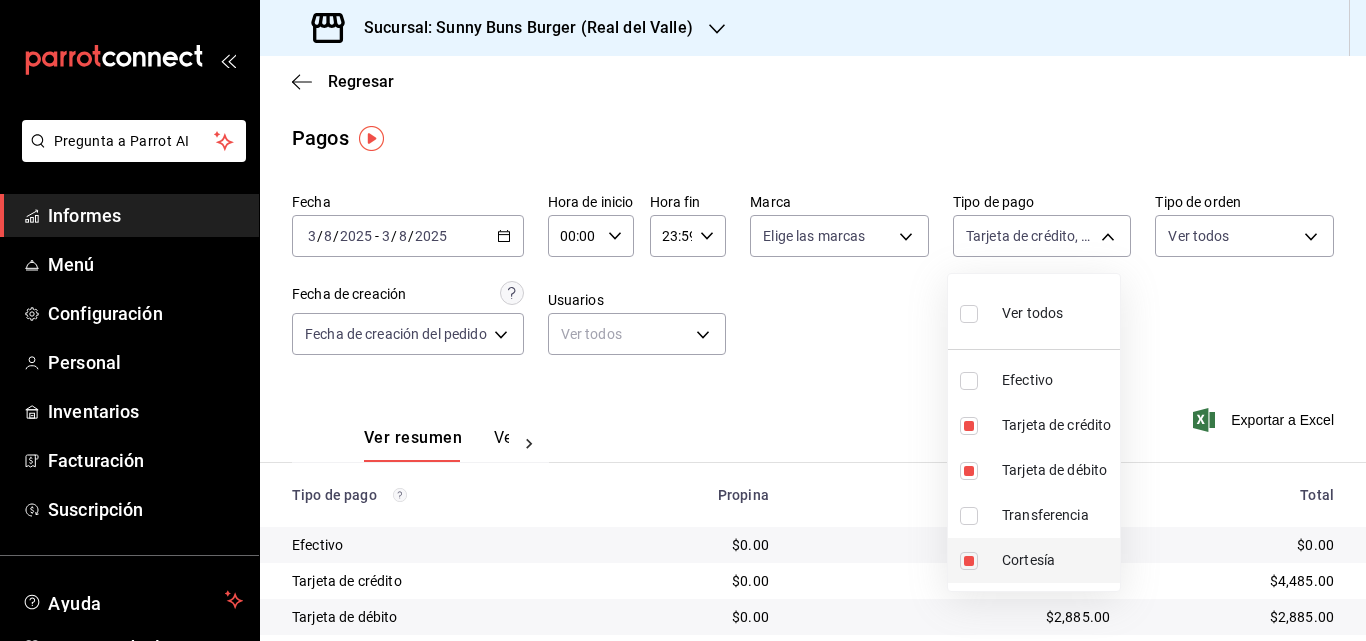 click on "Cortesía" at bounding box center [1028, 560] 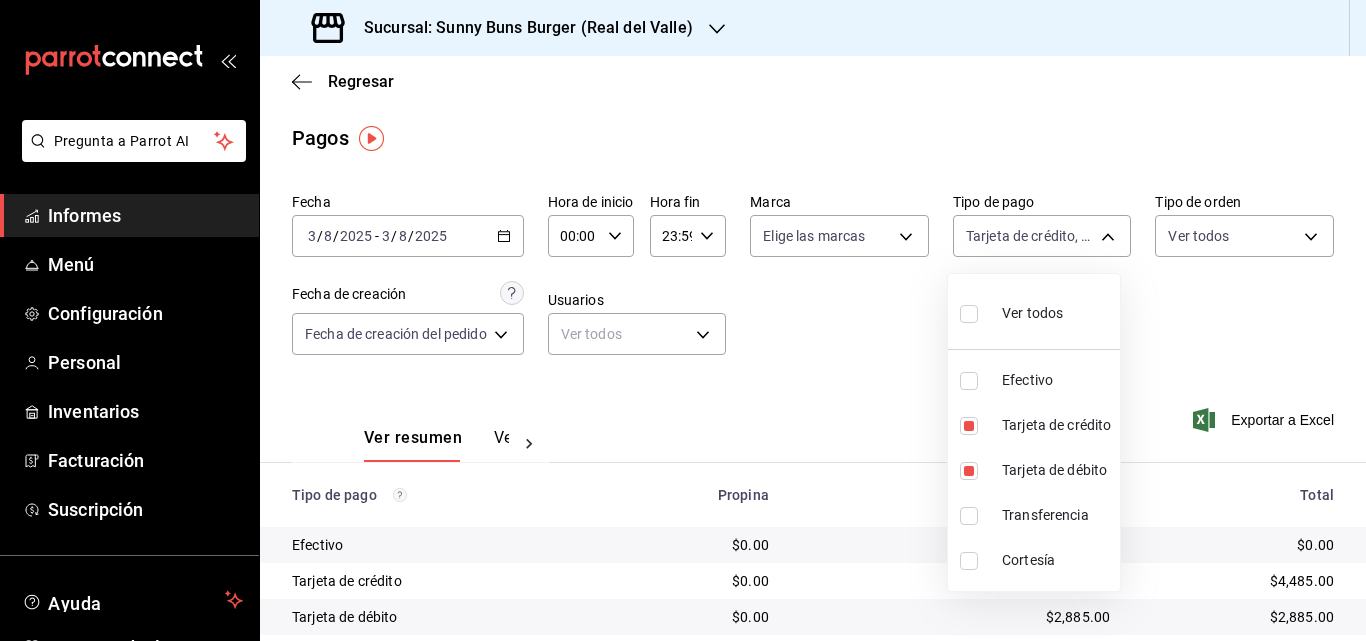 click at bounding box center (683, 320) 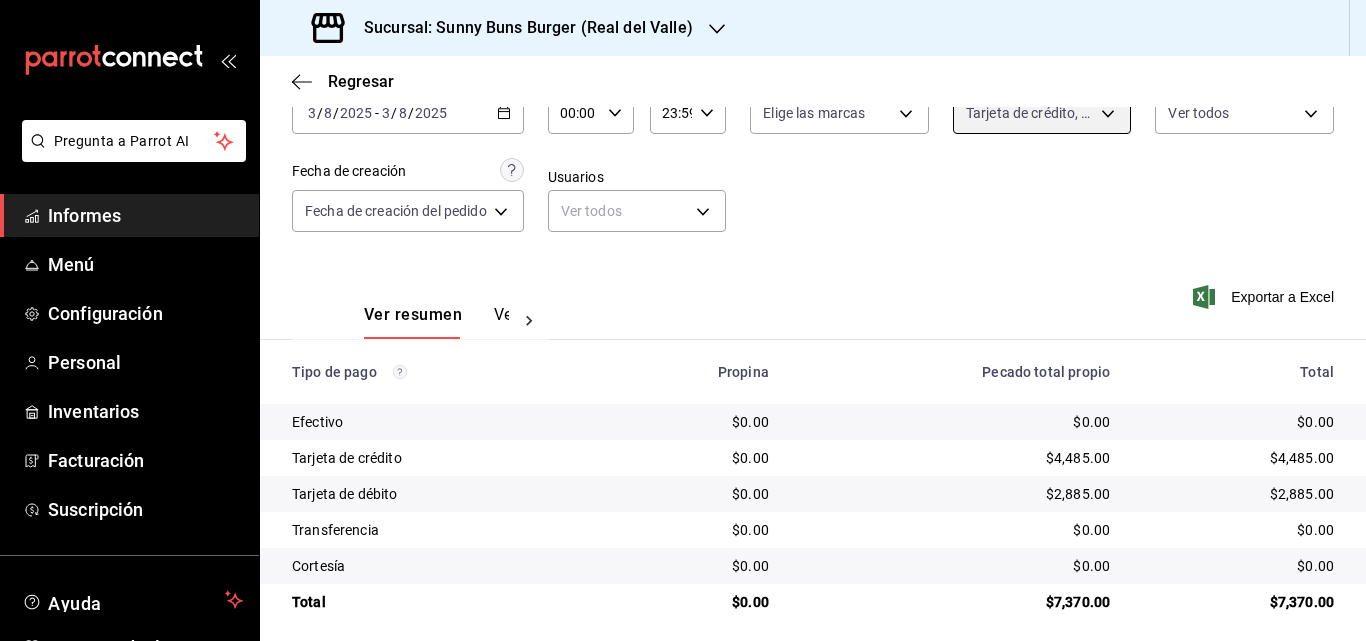 scroll, scrollTop: 135, scrollLeft: 0, axis: vertical 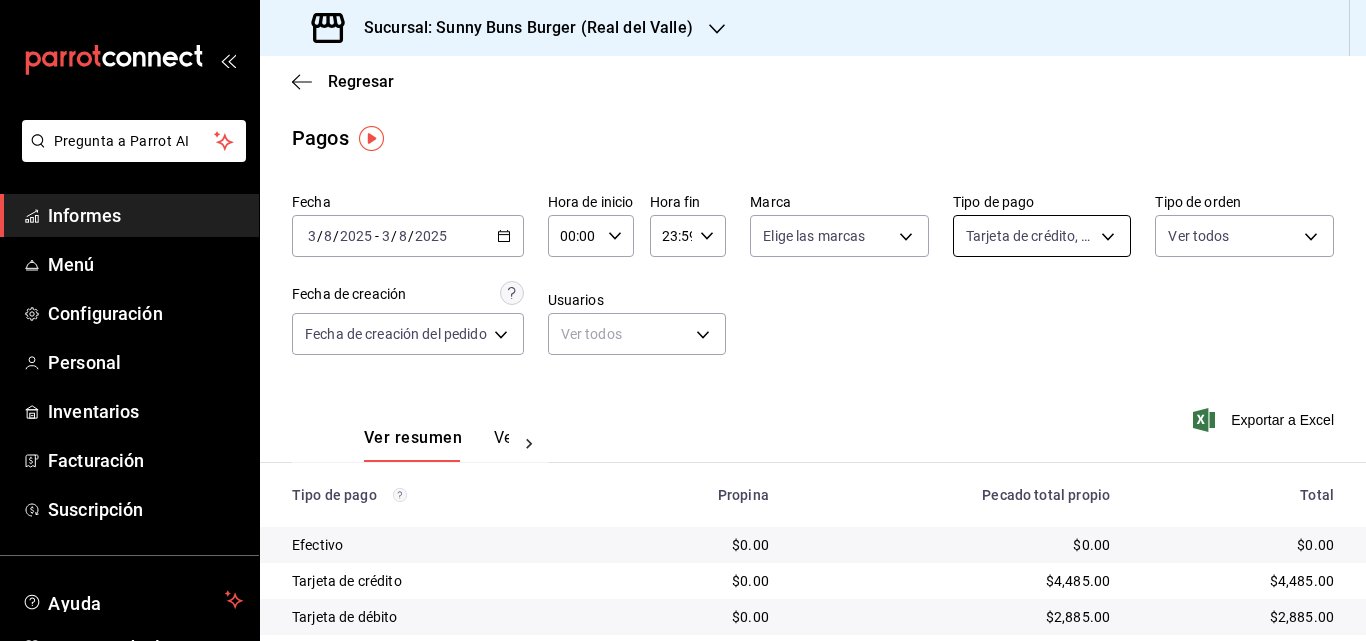click on "Pregunta a Parrot AI Informes   Menú   Configuración   Personal   Inventarios   Facturación   Suscripción   Ayuda Recomendar loro   [PERSON]   Sugerir nueva función   Sucursal: [BRAND] ([LOCATION]) Regresar Pagos Fecha [DATE] [DATE] - [DATE] [DATE] Hora de inicio [TIME] Hora de inicio Hora fin [TIME] Hora fin Marca Elige las marcas Tipo de pago Tarjeta de crédito, Tarjeta de débito [UUID],[UUID] Tipo de orden Ver todos Fecha de creación   Fecha de creación del pedido ORDER Usuarios Ver todos null Ver resumen Ver pagos Exportar a Excel Tipo de pago   Propina Pecado total propio Total Efectivo $0.00 $0.00 $0.00 Tarjeta de crédito $0.00 $[PRICE] $[PRICE] Tarjeta de débito $0.00 $[PRICE] $[PRICE] Transferencia $0.00 $0.00 $0.00 Cortesía $0.00 $0.00 $0.00 Total $0.00 $[PRICE] $[PRICE] Texto original Valora esta traducción Tu opinión servirá para ayudar a mejorar el Traductor de Google Ir a un video" at bounding box center [683, 320] 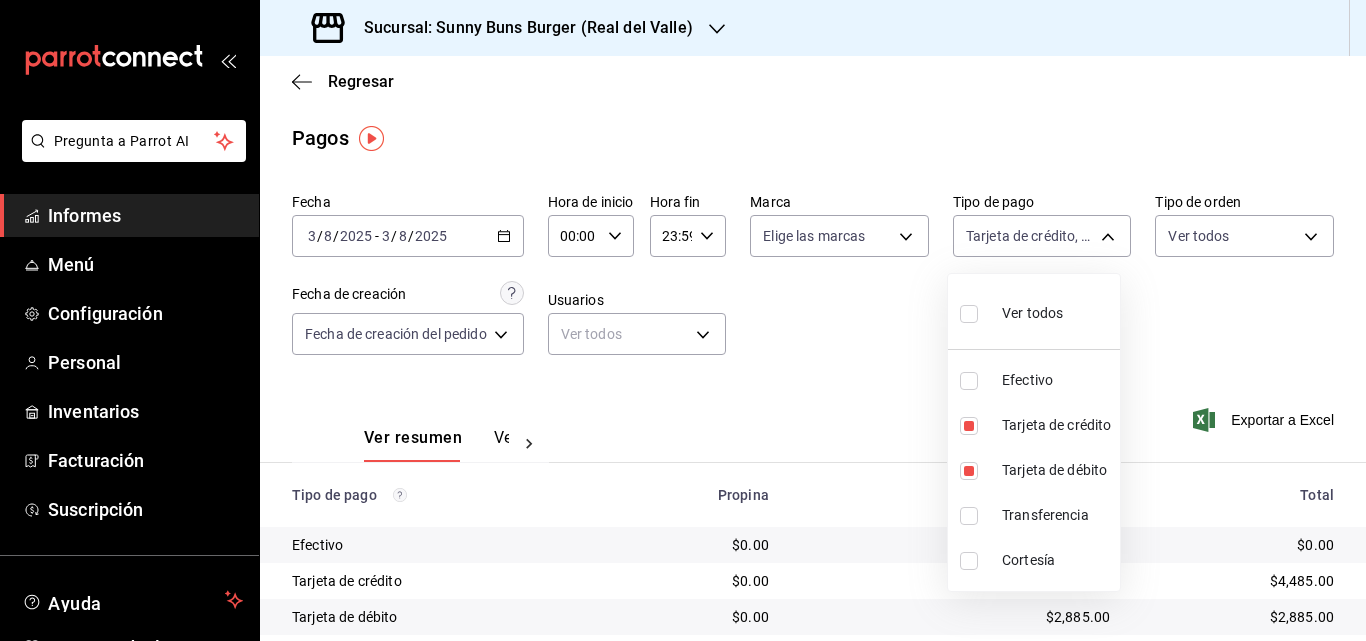 click on "Efectivo" at bounding box center (1027, 380) 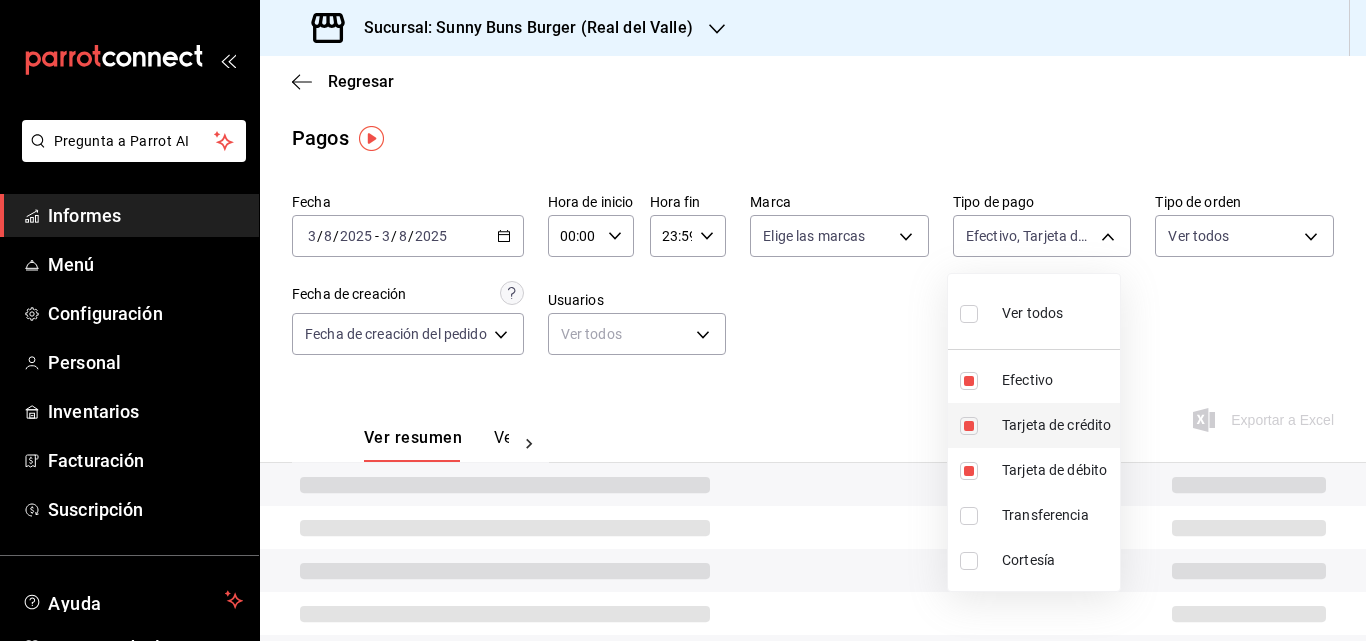 click on "Tarjeta de crédito" at bounding box center [1034, 425] 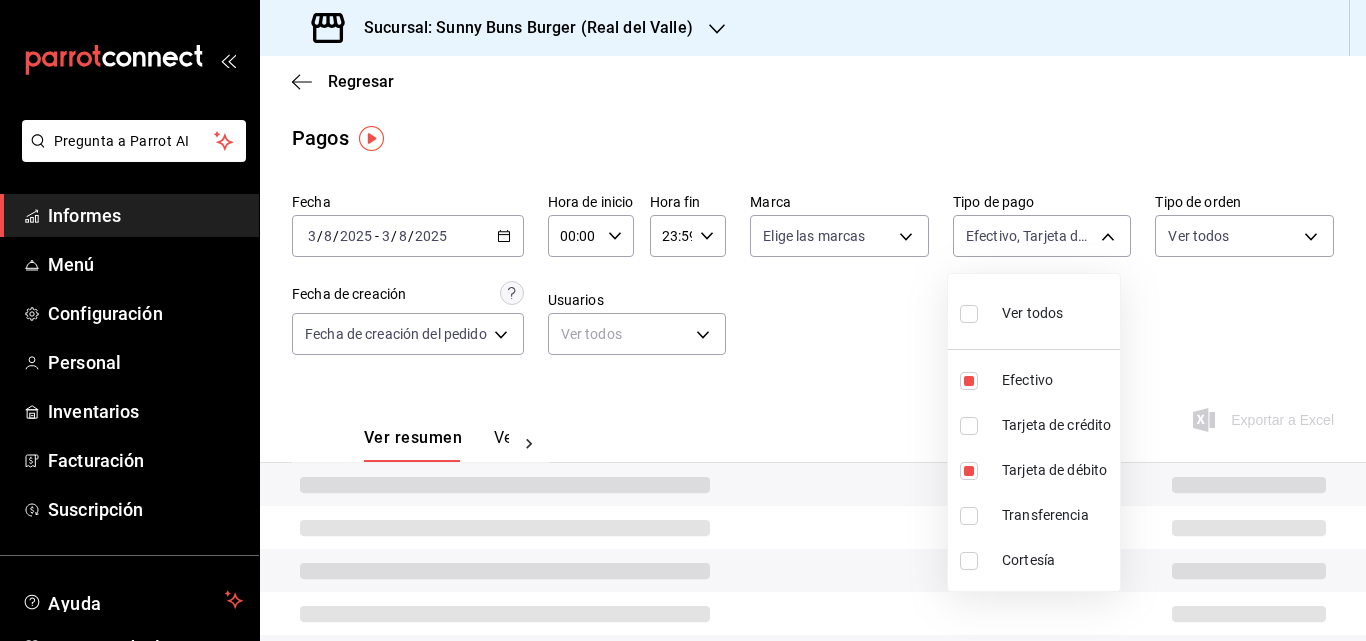type on "[UUID],[UUID]" 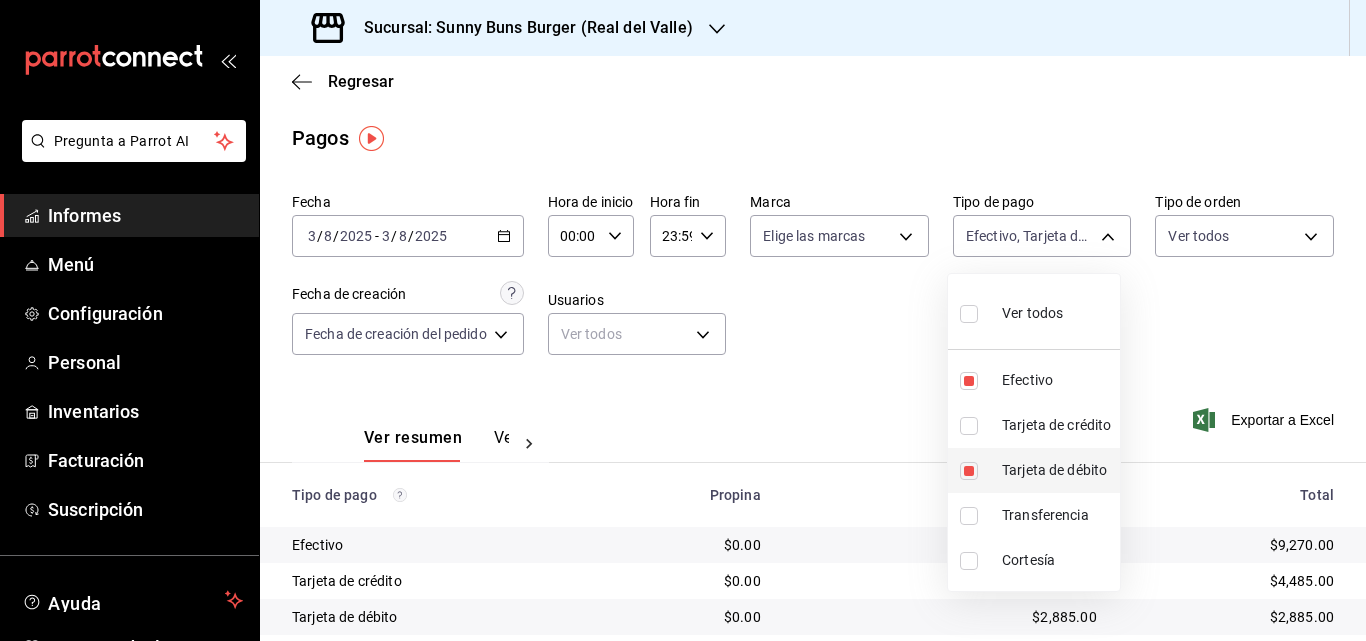 click on "Tarjeta de débito" at bounding box center (1054, 470) 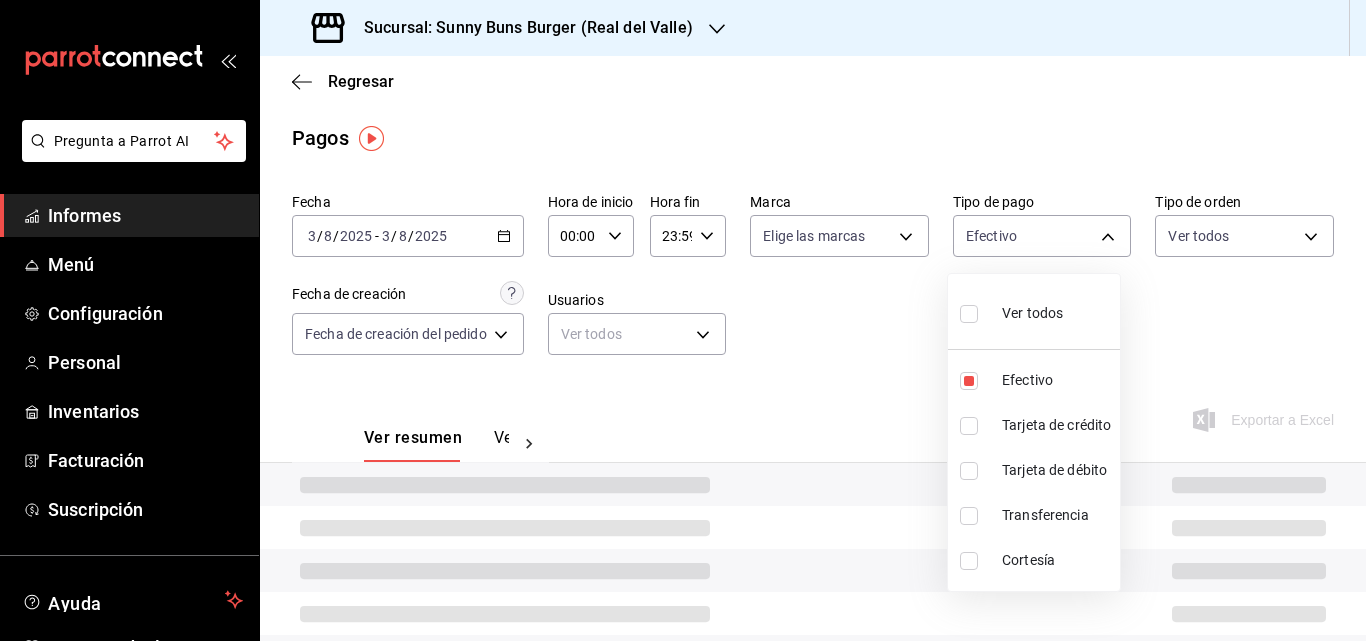 click at bounding box center [683, 320] 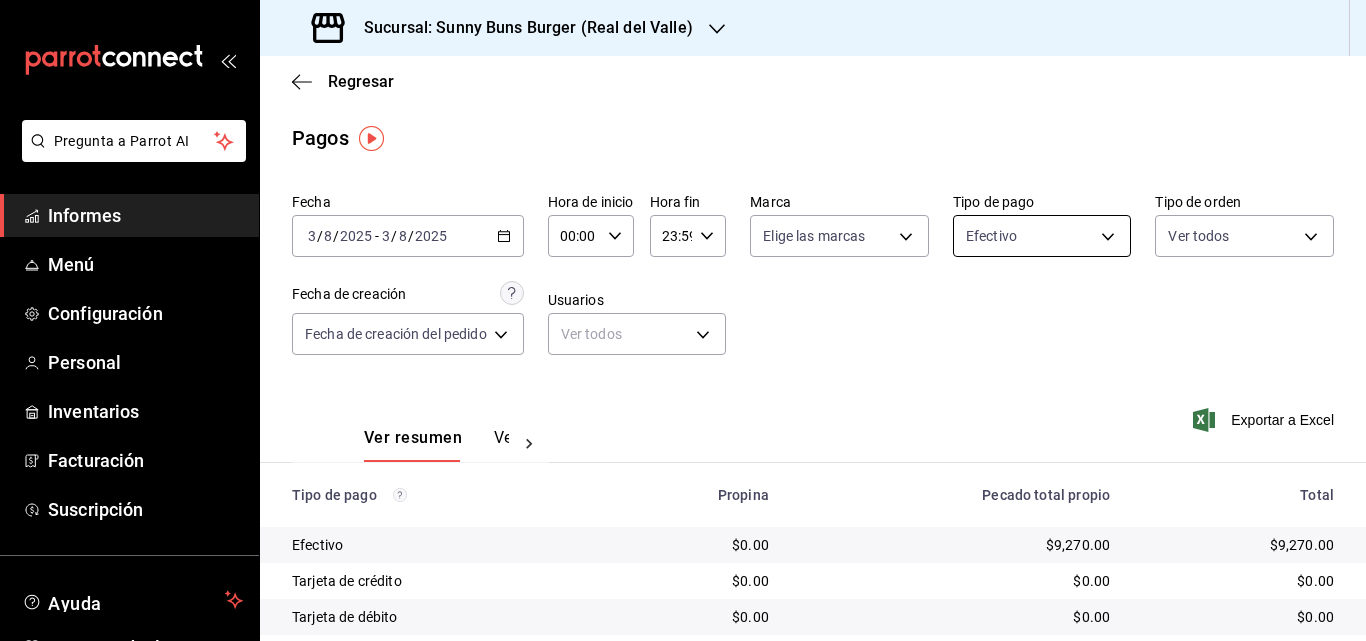 click on "Pregunta a Parrot AI Informes   Menú   Configuración   Personal   Inventarios   Facturación   Suscripción   Ayuda Recomendar loro   [PERSON]   Sugerir nueva función   Sucursal: [BRAND] ([LOCATION]) Regresar Pagos Fecha [DATE] [DATE] - [DATE] [DATE] Hora de inicio [TIME] Hora de inicio Hora fin [TIME] Hora fin Marca Elige las marcas Tipo de pago Efectivo [UUID] Tipo de orden Ver todos Fecha de creación   Fecha de creación del pedido ORDER Usuarios Ver todos null Ver resumen Ver pagos Exportar a Excel Tipo de pago   Propina Pecado total propio Total Efectivo $0.00 $[PRICE] $[PRICE] Tarjeta de crédito $0.00 $0.00 $0.00 Tarjeta de débito $0.00 $0.00 $0.00 Transferencia $0.00 $0.00 $0.00 Cortesía $0.00 $0.00 $0.00 Total $0.00 $[PRICE] $[PRICE] Texto original Valora esta traducción Tu opinión servirá para ayudar a mejorar el Traductor de Google GANA 1 MES GRATIS EN TU SUSCRIPCIÓN AQUÍ Ver video tutorial Ir a un video Informes" at bounding box center (683, 320) 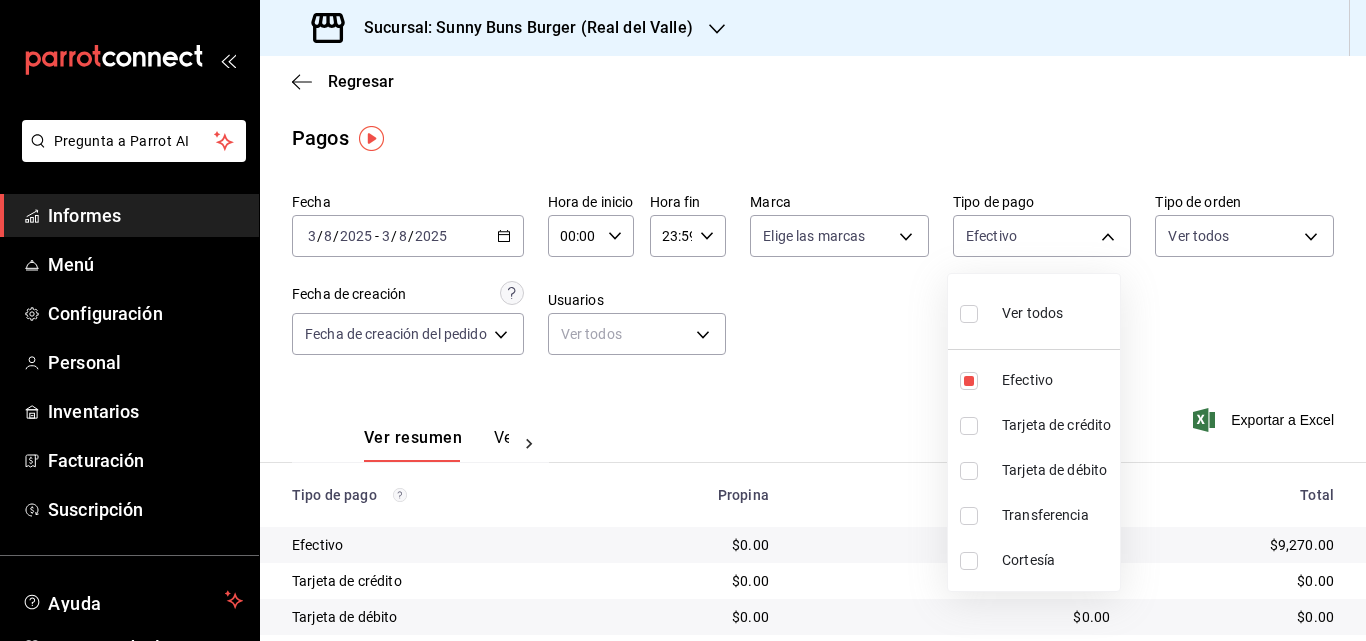click on "Tarjeta de crédito" at bounding box center (1034, 425) 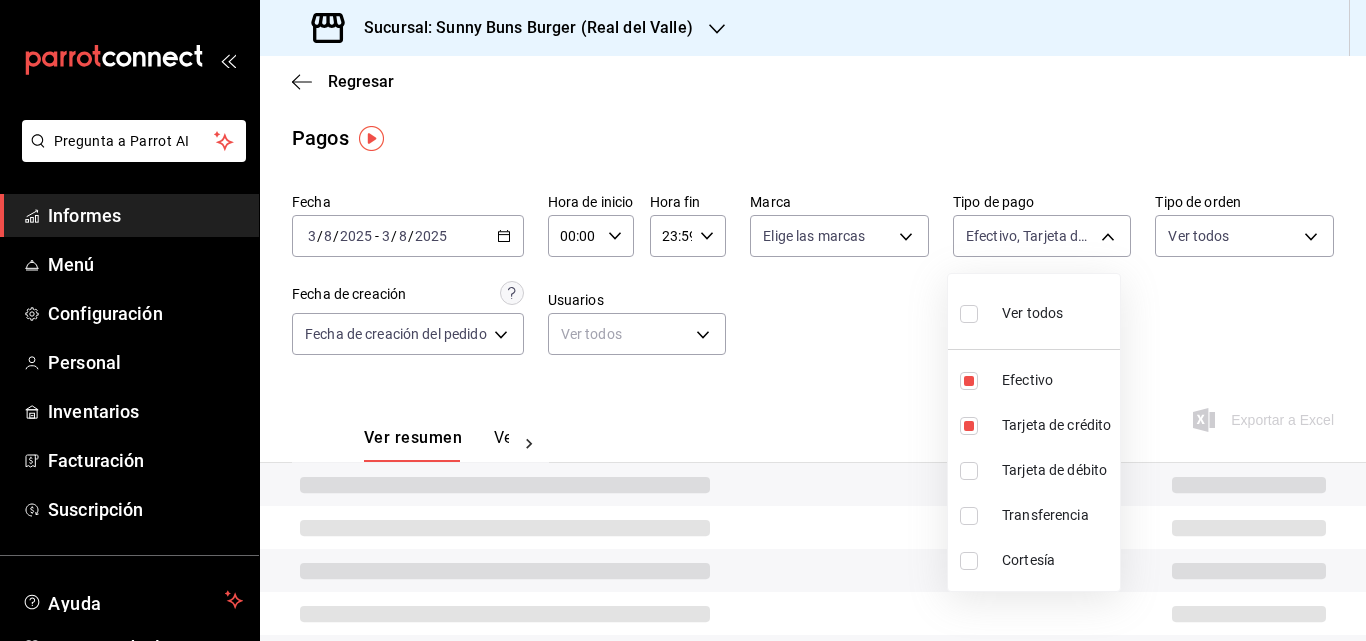 click on "Tarjeta de débito" at bounding box center [1054, 470] 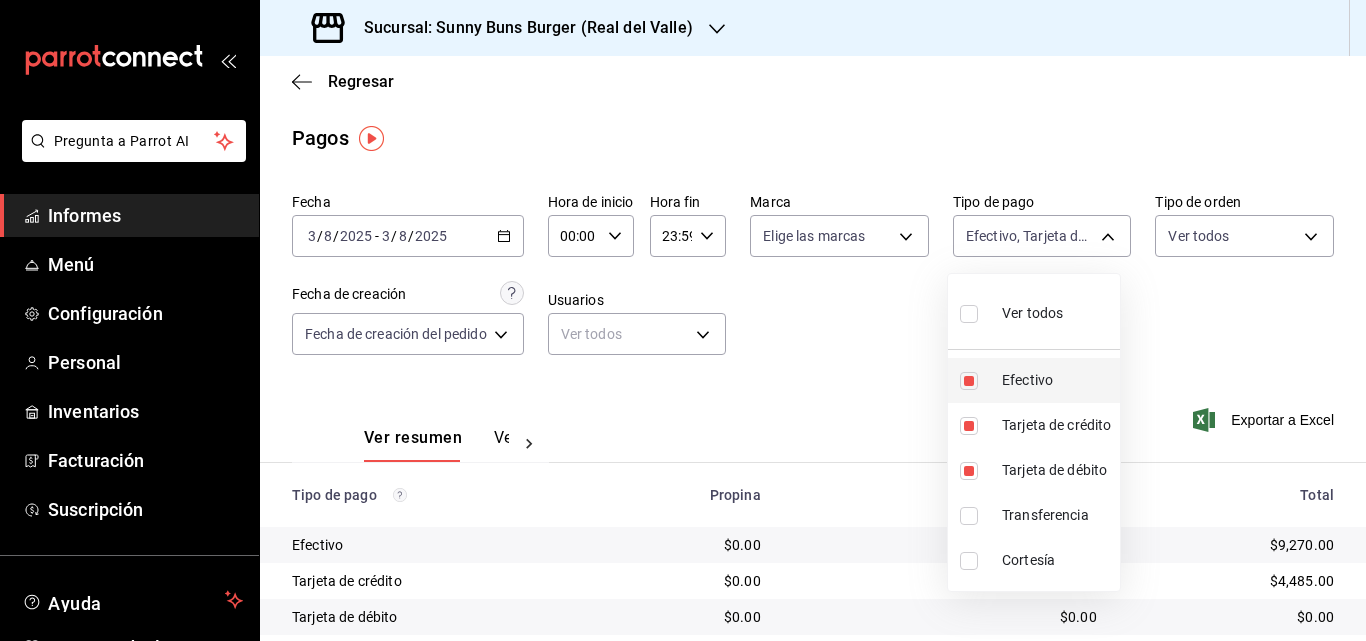 click on "Efectivo" at bounding box center (1027, 380) 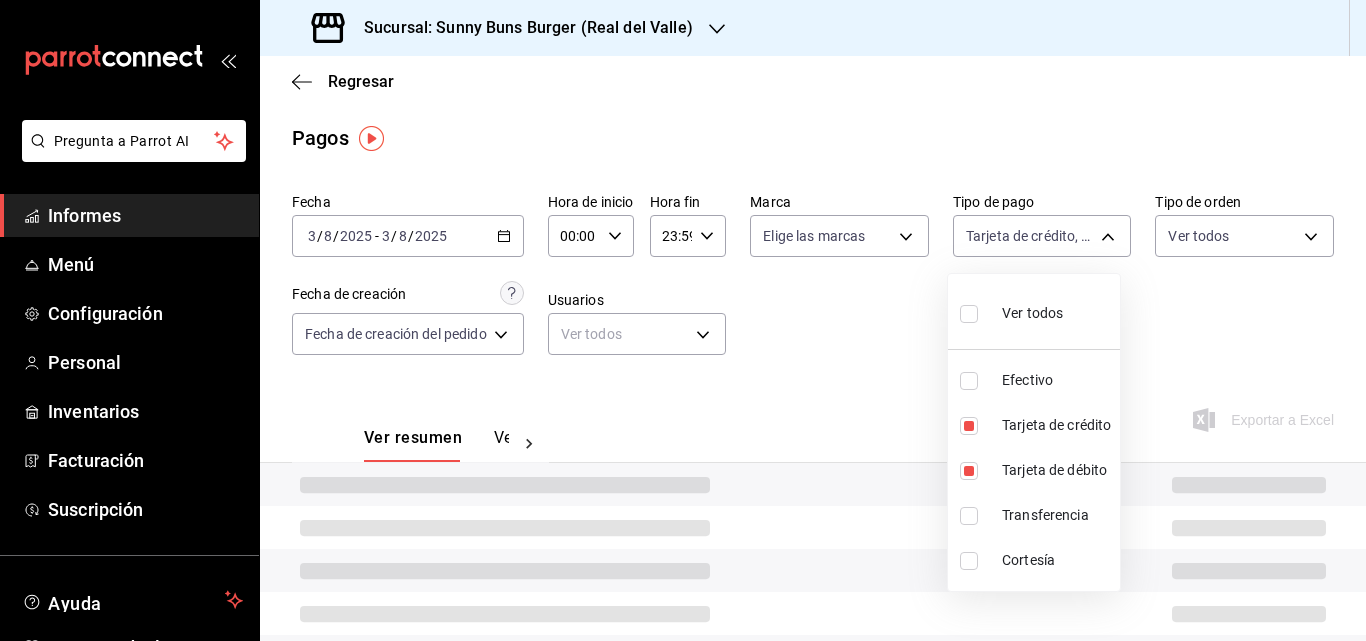 click at bounding box center (683, 320) 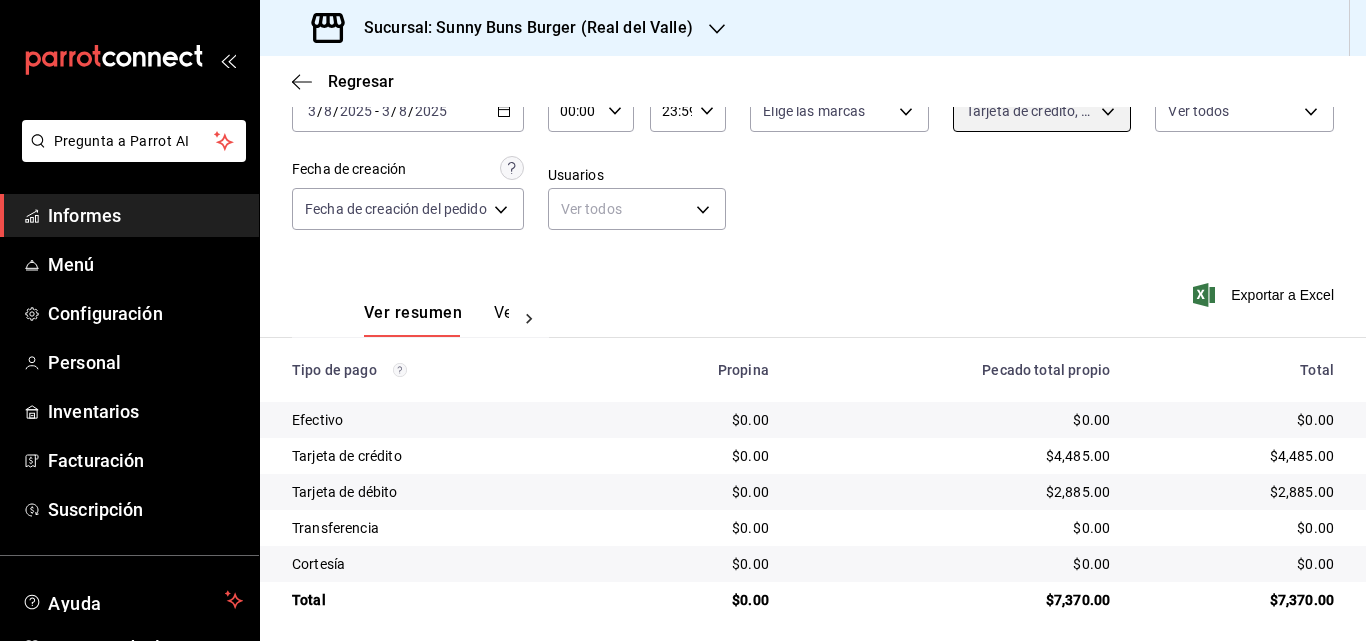 scroll, scrollTop: 130, scrollLeft: 0, axis: vertical 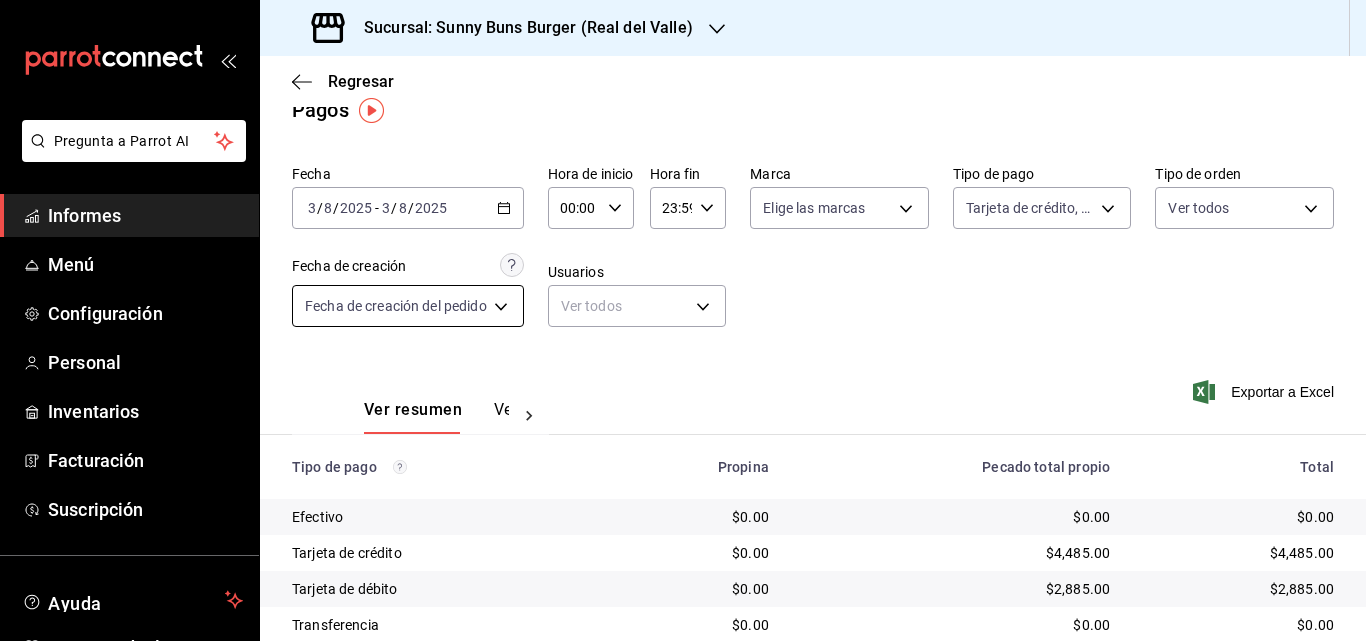 click on "Pregunta a Parrot AI Informes   Menú   Configuración   Personal   Inventarios   Facturación   Suscripción   Ayuda Recomendar loro   [PERSON]   Sugerir nueva función   Sucursal: [BRAND] ([LOCATION]) Regresar Pagos Fecha [DATE] [DATE] - [DATE] [DATE] Hora de inicio [TIME] Hora de inicio Hora fin [TIME] Hora fin Marca Elige las marcas Tipo de pago Tarjeta de crédito, Tarjeta de débito [UUID],[UUID] Tipo de orden Ver todos Fecha de creación   Fecha de creación del pedido ORDER Usuarios Ver todos null Ver resumen Ver pagos Exportar a Excel Tipo de pago   Propina Pecado total propio Total Efectivo $0.00 $0.00 $0.00 Tarjeta de crédito $0.00 $[PRICE] $[PRICE] Tarjeta de débito $0.00 $[PRICE] $[PRICE] Transferencia $0.00 $0.00 $0.00 Cortesía $0.00 $0.00 $0.00 Total $0.00 $[PRICE] $[PRICE] Texto original Valora esta traducción Tu opinión servirá para ayudar a mejorar el Traductor de Google Ir a un video" at bounding box center [683, 320] 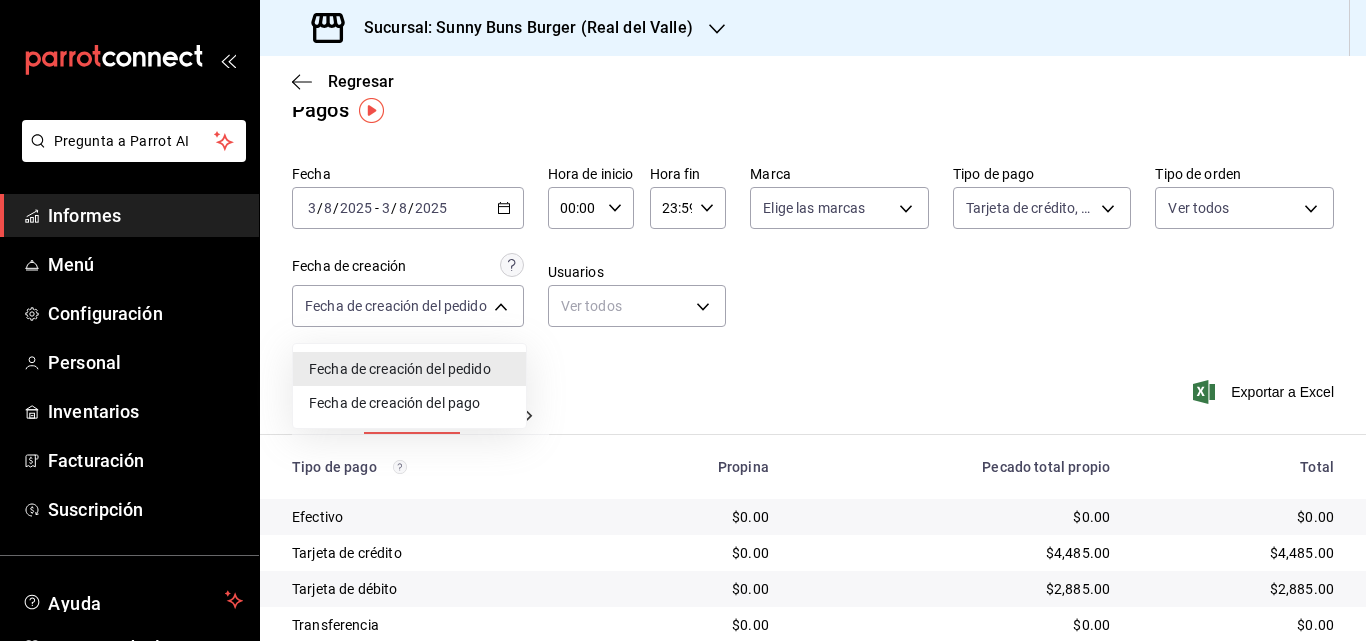 click at bounding box center (683, 320) 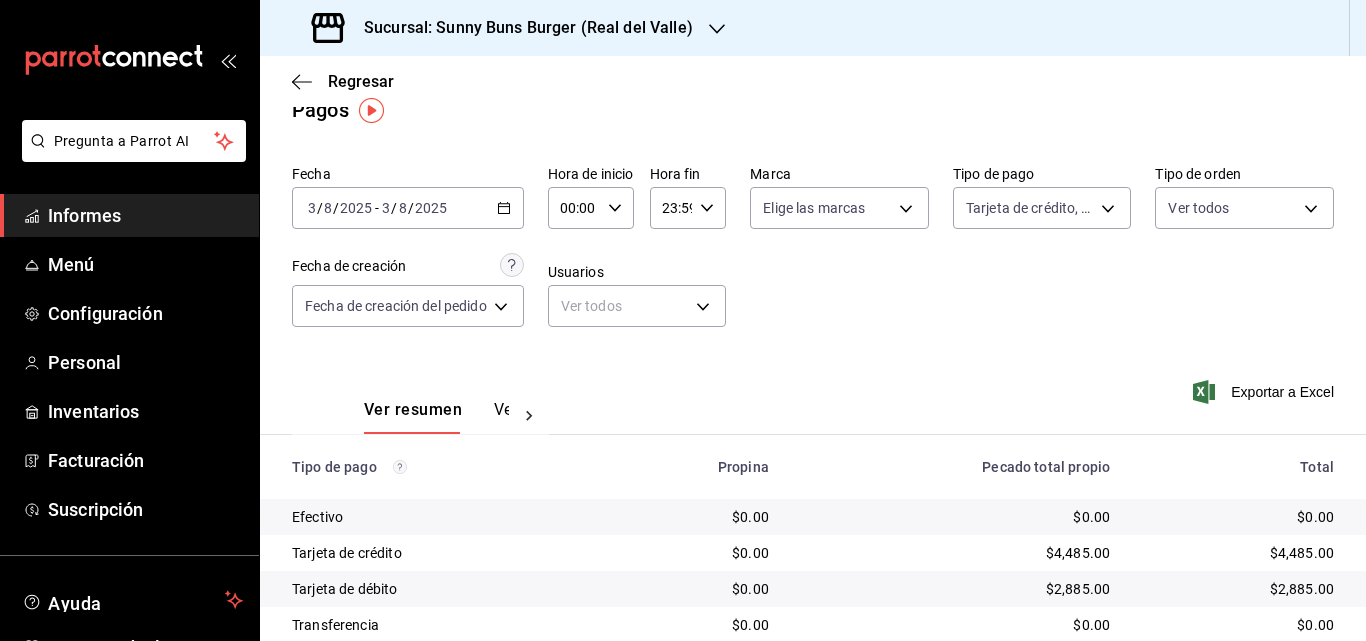 click on "2025-08-03 3 / 8 / 2025 - 2025-08-03 3 / 8 / 2025" at bounding box center [408, 208] 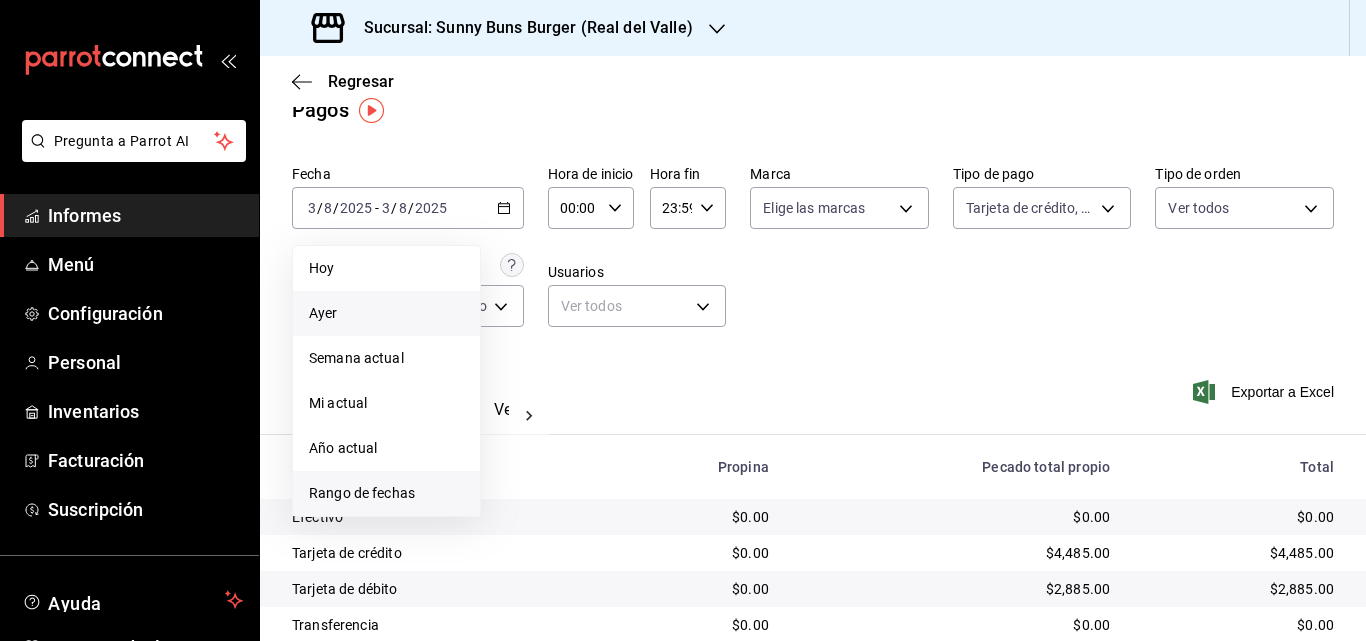click on "Rango de fechas" at bounding box center [362, 493] 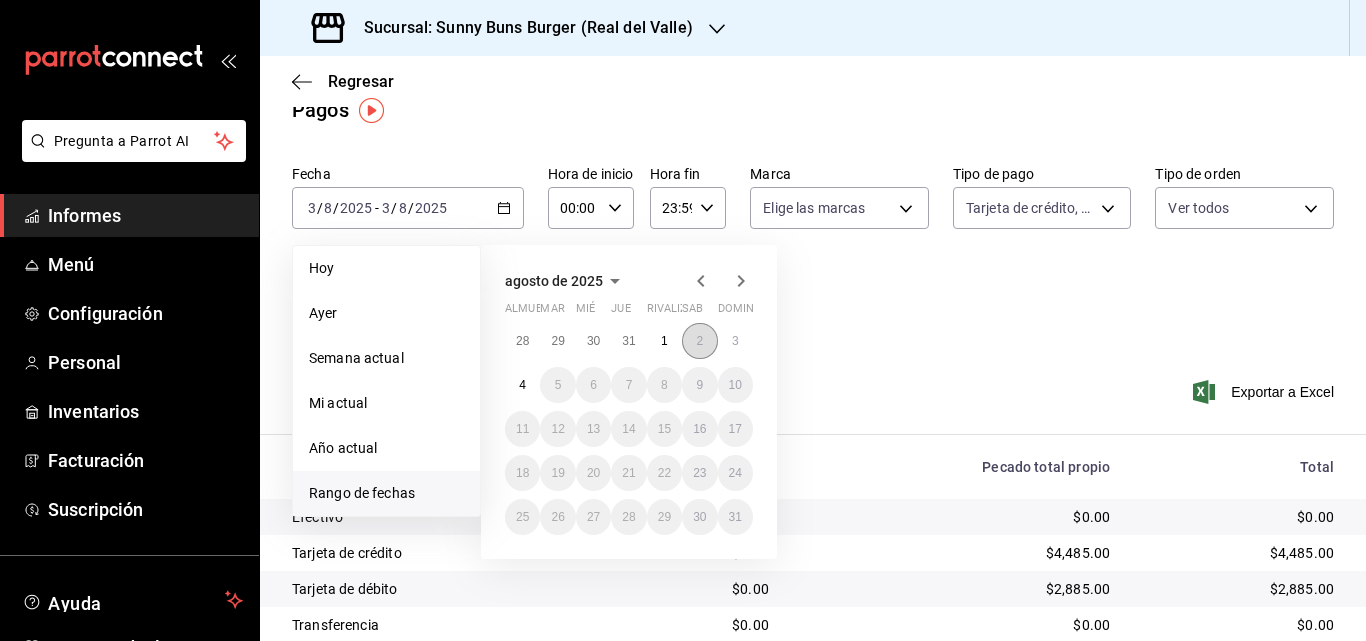 click on "2" at bounding box center (699, 341) 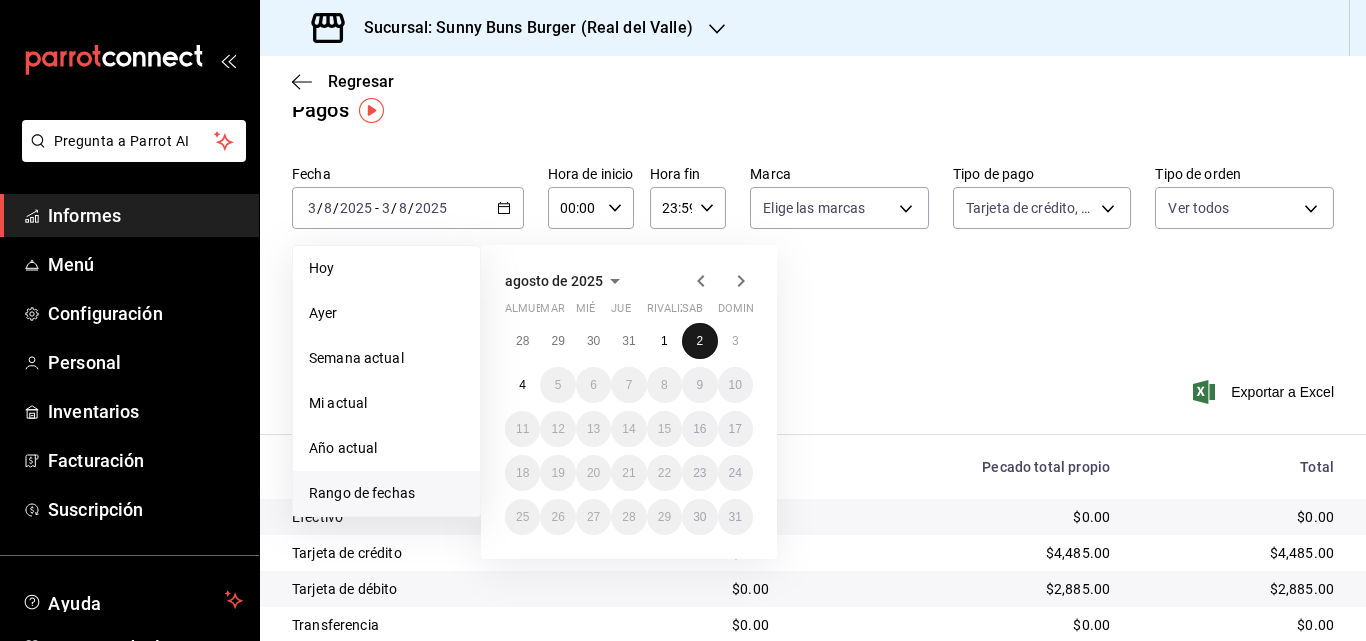 click on "2" at bounding box center [699, 341] 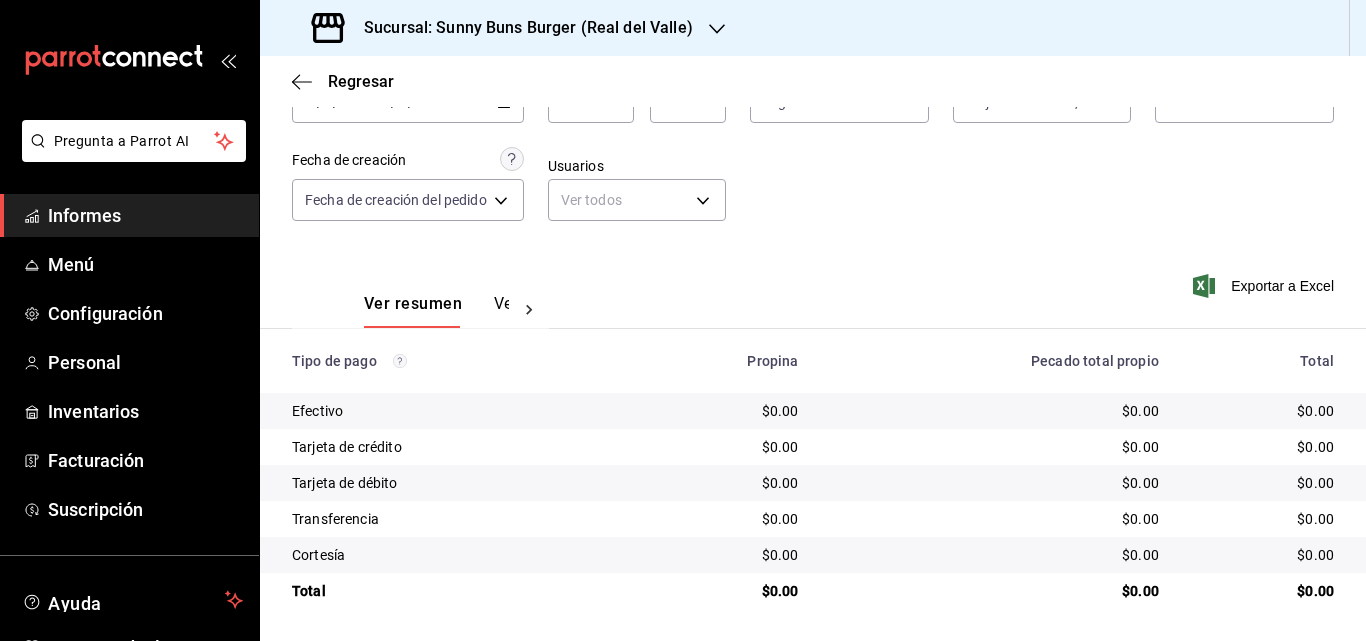 scroll, scrollTop: 0, scrollLeft: 0, axis: both 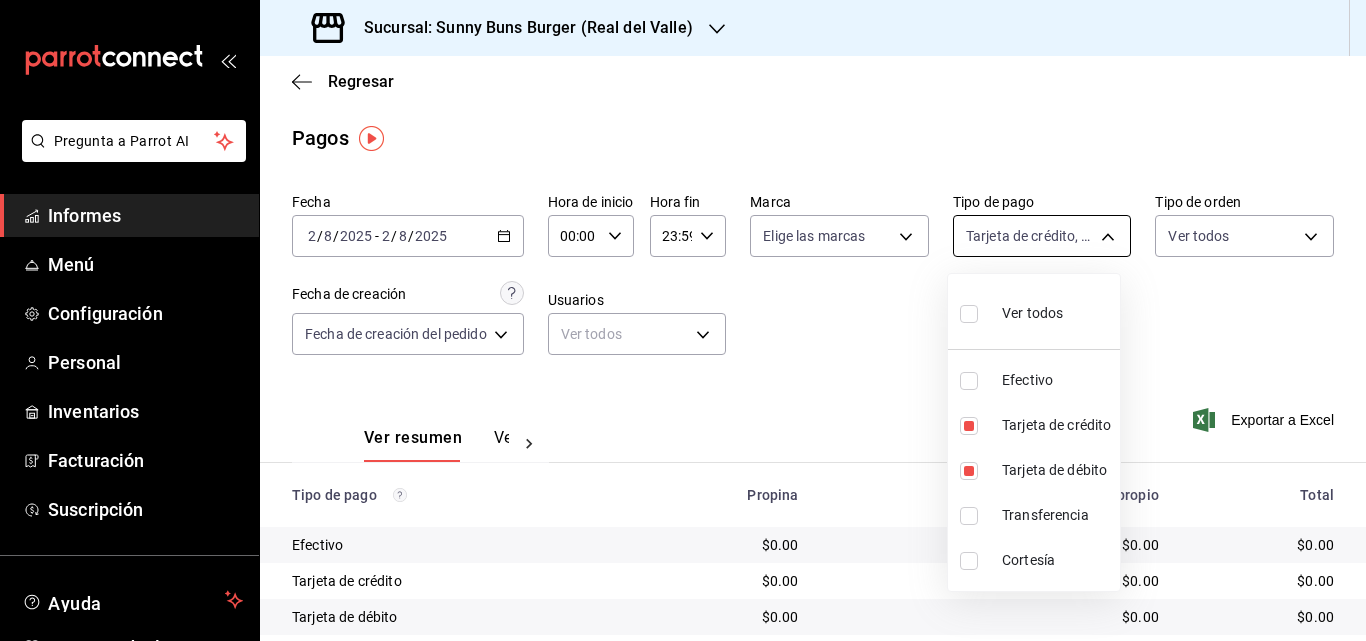 click on "Pregunta a Parrot AI Informes   Menú   Configuración   Personal   Inventarios   Facturación   Suscripción   Ayuda Recomendar loro   [PERSON]   Sugerir nueva función   Sucursal: [BRAND] ([LOCATION]) Regresar Pagos Fecha [DATE] [DATE] - [DATE] [DATE] Hora de inicio [TIME] Hora de inicio Hora fin [TIME] Hora fin Marca Elige las marcas Tipo de pago Tarjeta de crédito, Tarjeta de débito [UUID],[UUID] Tipo de orden Ver todos Fecha de creación   Fecha de creación del pedido ORDER Usuarios Ver todos null Ver resumen Ver pagos Exportar a Excel Tipo de pago   Propina Pecado total propio Total Efectivo $0.00 $0.00 $0.00 Tarjeta de crédito $0.00 $0.00 $0.00 Tarjeta de débito $0.00 $0.00 $0.00 Transferencia $0.00 $0.00 $0.00 Cortesía $0.00 $0.00 $0.00 Total $0.00 $0.00 $0.00 Texto original Valora esta traducción Tu opinión servirá para ayudar a mejorar el Traductor de Google Ver video tutorial Ir a un video" at bounding box center (683, 320) 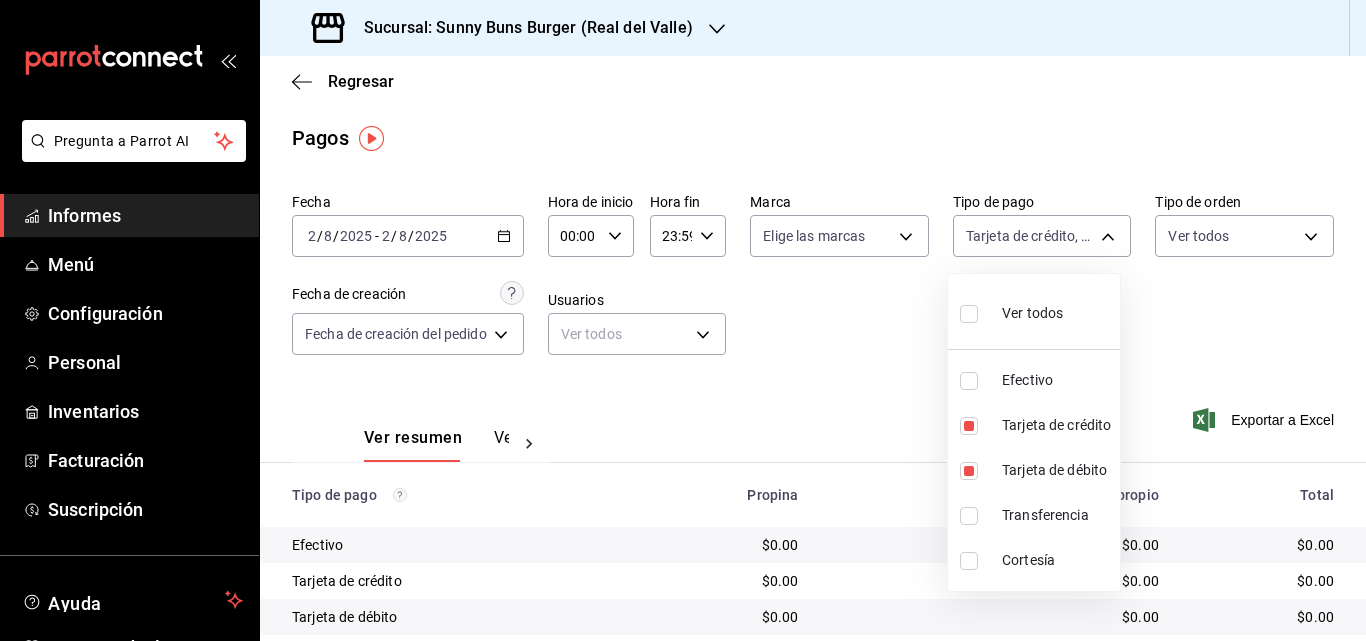 click at bounding box center [683, 320] 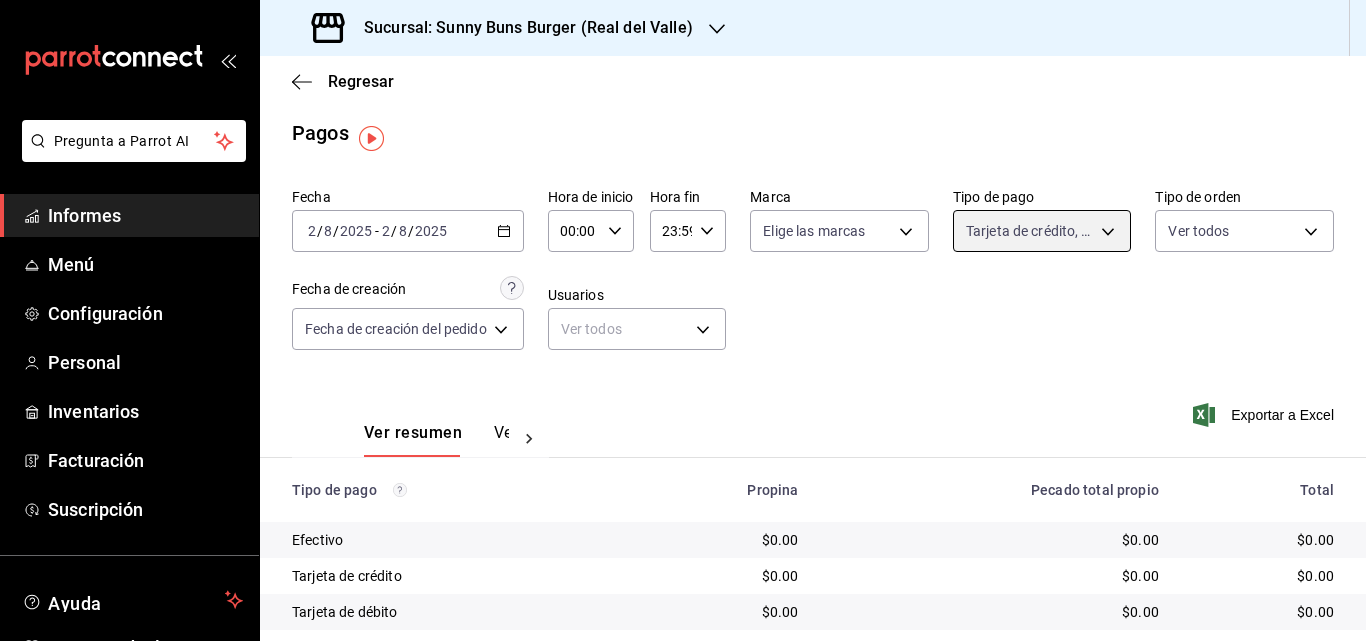 scroll, scrollTop: 0, scrollLeft: 0, axis: both 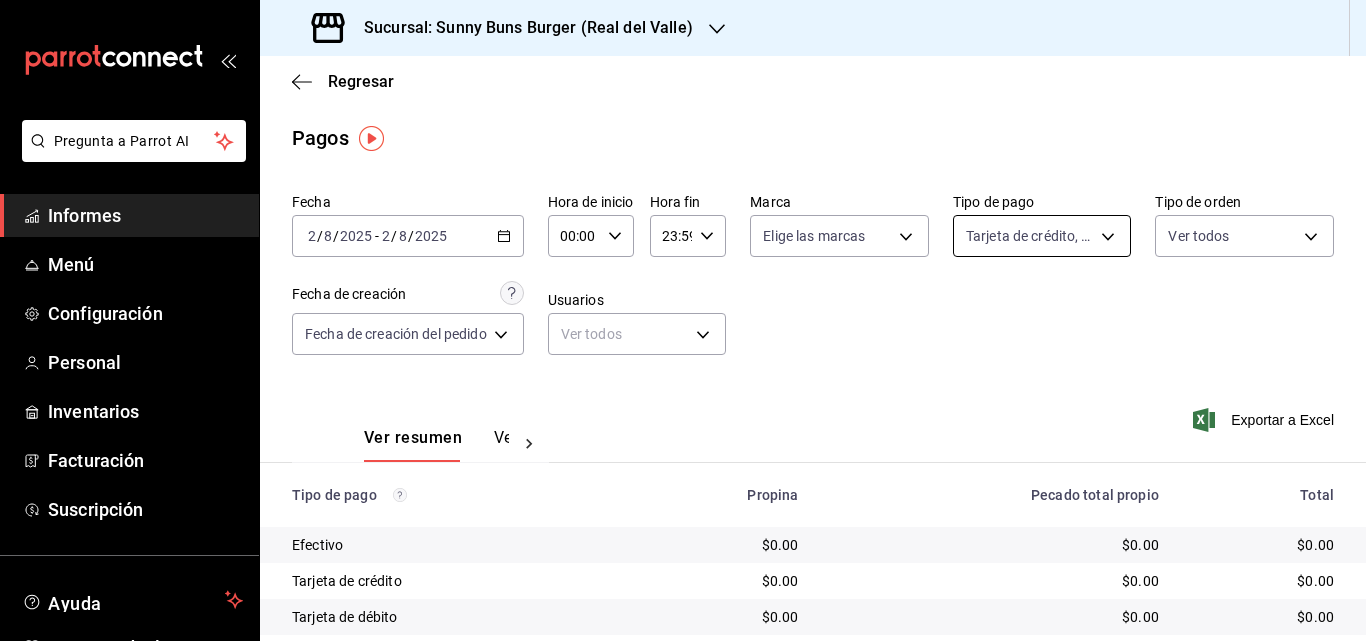 click on "Pregunta a Parrot AI Informes   Menú   Configuración   Personal   Inventarios   Facturación   Suscripción   Ayuda Recomendar loro   [PERSON]   Sugerir nueva función   Sucursal: [BRAND] ([LOCATION]) Regresar Pagos Fecha [DATE] [DATE] - [DATE] [DATE] Hora de inicio [TIME] Hora de inicio Hora fin [TIME] Hora fin Marca Elige las marcas Tipo de pago Tarjeta de crédito, Tarjeta de débito [UUID],[UUID] Tipo de orden Ver todos Fecha de creación   Fecha de creación del pedido ORDER Usuarios Ver todos null Ver resumen Ver pagos Exportar a Excel Tipo de pago   Propina Pecado total propio Total Efectivo $0.00 $0.00 $0.00 Tarjeta de crédito $0.00 $0.00 $0.00 Tarjeta de débito $0.00 $0.00 $0.00 Transferencia $0.00 $0.00 $0.00 Cortesía $0.00 $0.00 $0.00 Total $0.00 $0.00 $0.00 Texto original Valora esta traducción Tu opinión servirá para ayudar a mejorar el Traductor de Google Ver video tutorial Ir a un video" at bounding box center (683, 320) 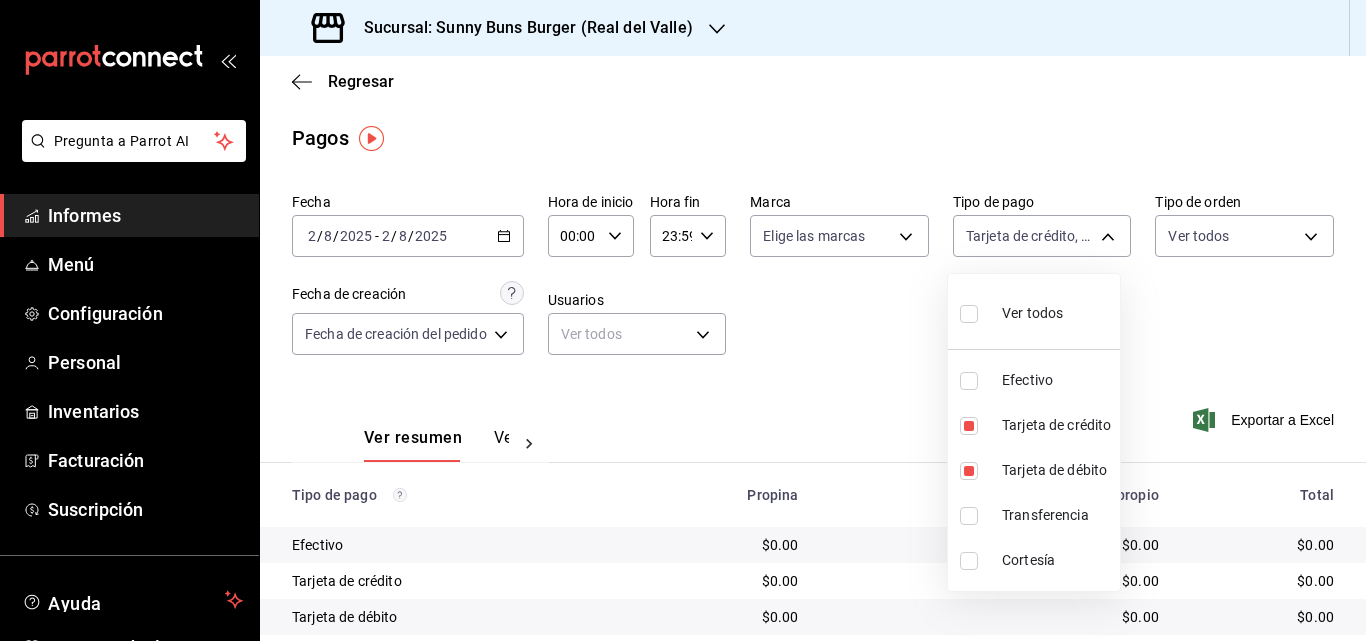click on "Efectivo" at bounding box center (1034, 380) 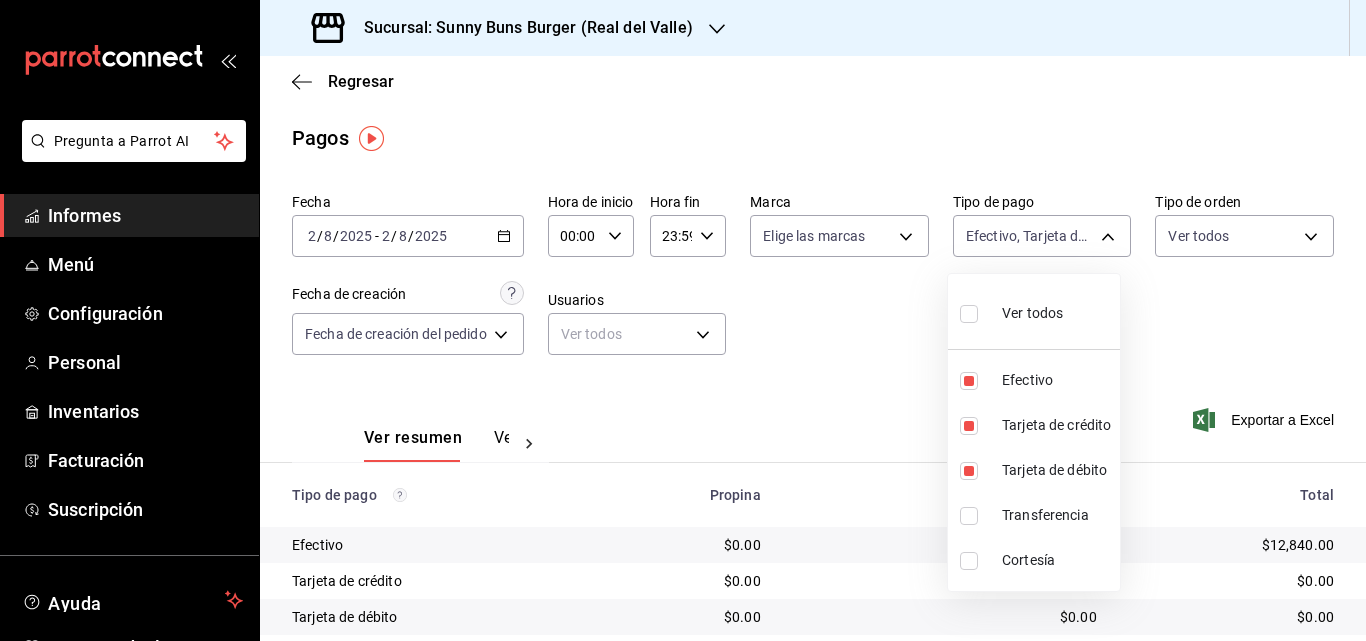 click at bounding box center [683, 320] 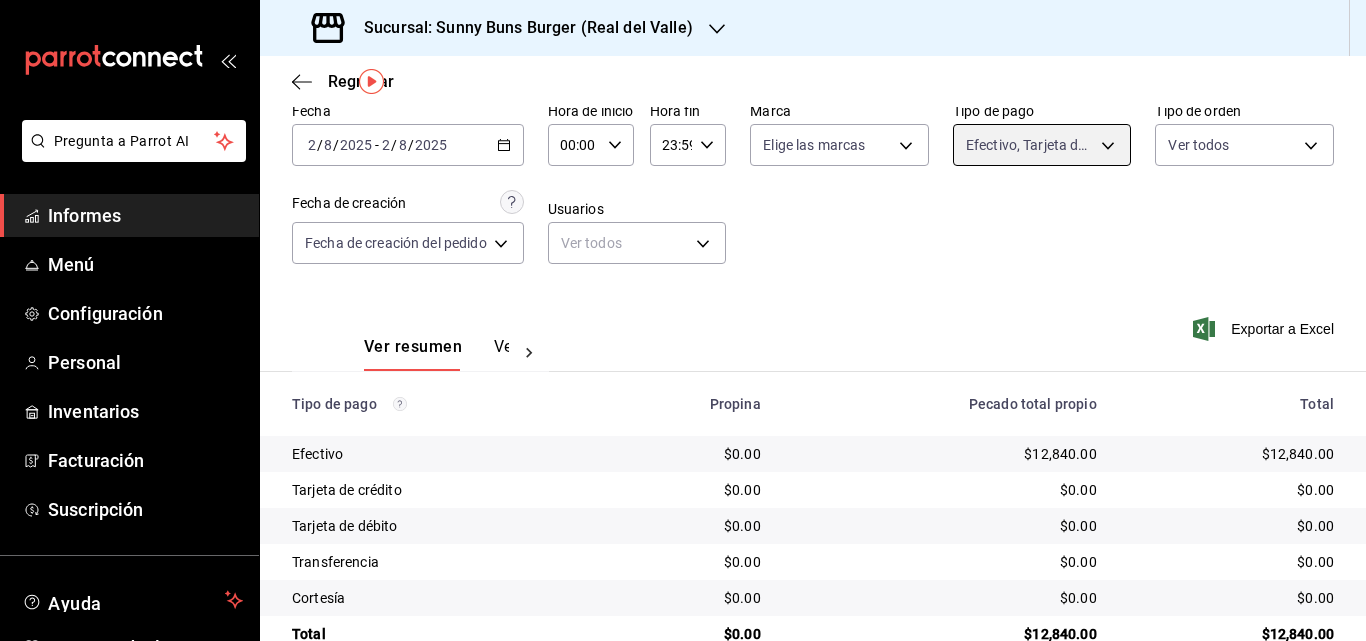 scroll, scrollTop: 135, scrollLeft: 0, axis: vertical 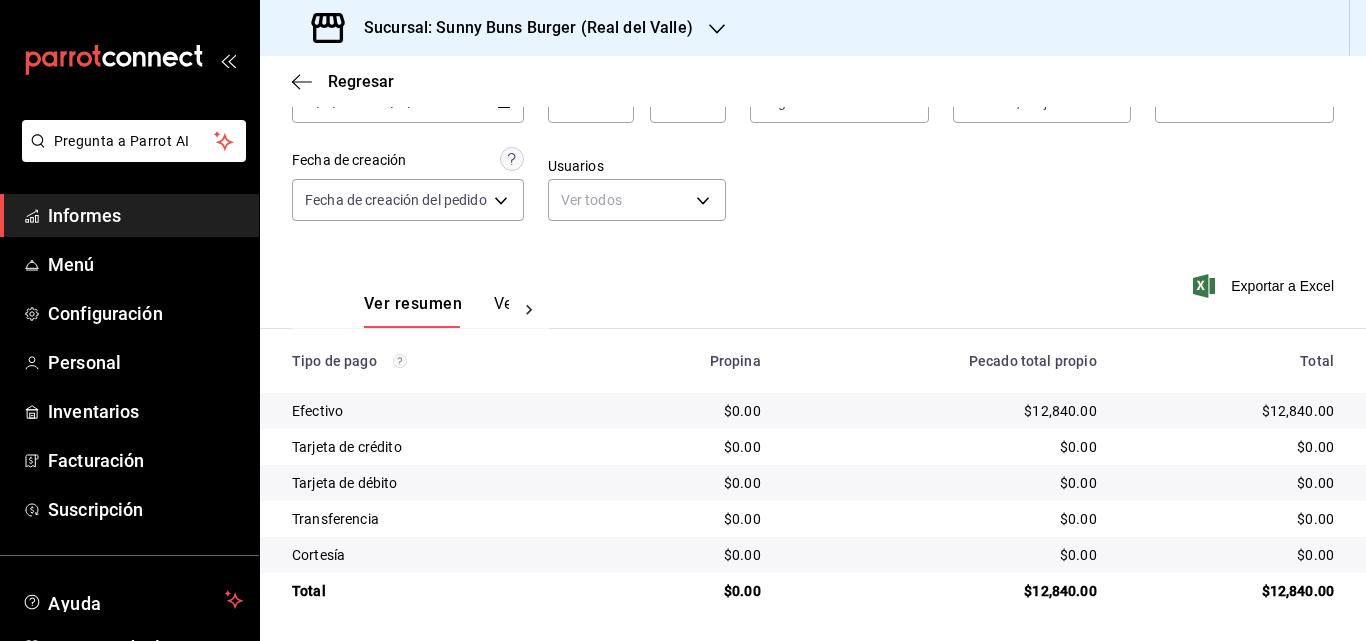 click on "Fecha [DATE] [DATE] - [DATE] [DATE] Hora de inicio [TIME] Hora de inicio Hora fin [TIME] Hora fin Marca Elige las marcas Tipo de pago Efectivo, Tarjeta de crédito, Tarjeta de débito [UUID],[UUID],[UUID] Tipo de orden Ver todos Fecha de creación   Fecha de creación del pedido ORDER Usuarios Ver todos null" at bounding box center [813, 148] 